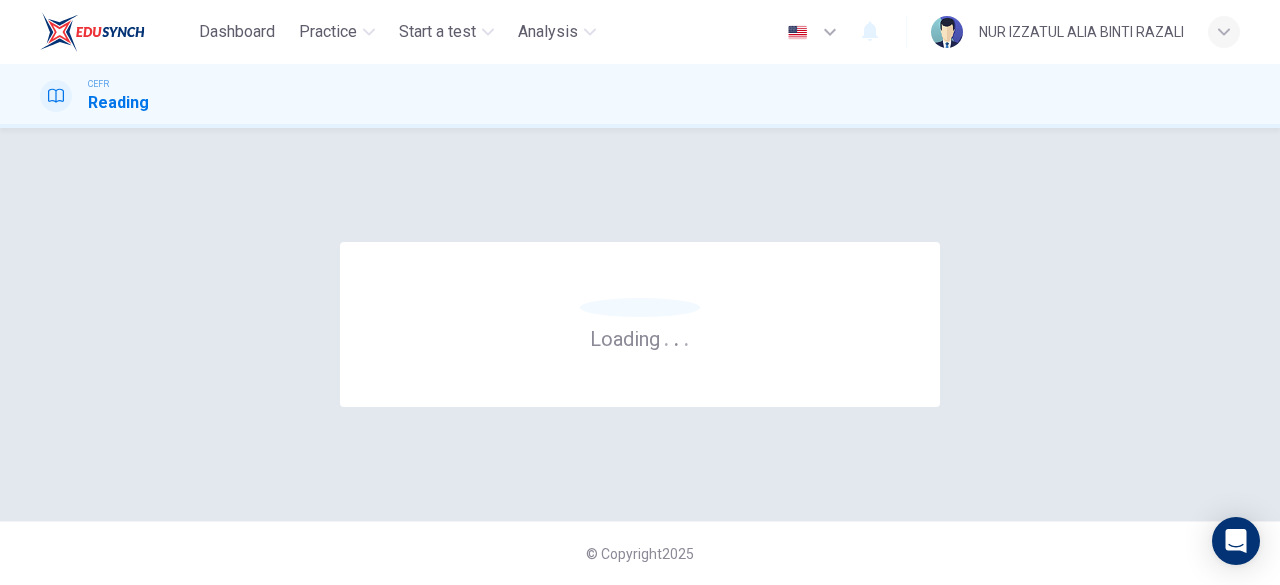 scroll, scrollTop: 0, scrollLeft: 0, axis: both 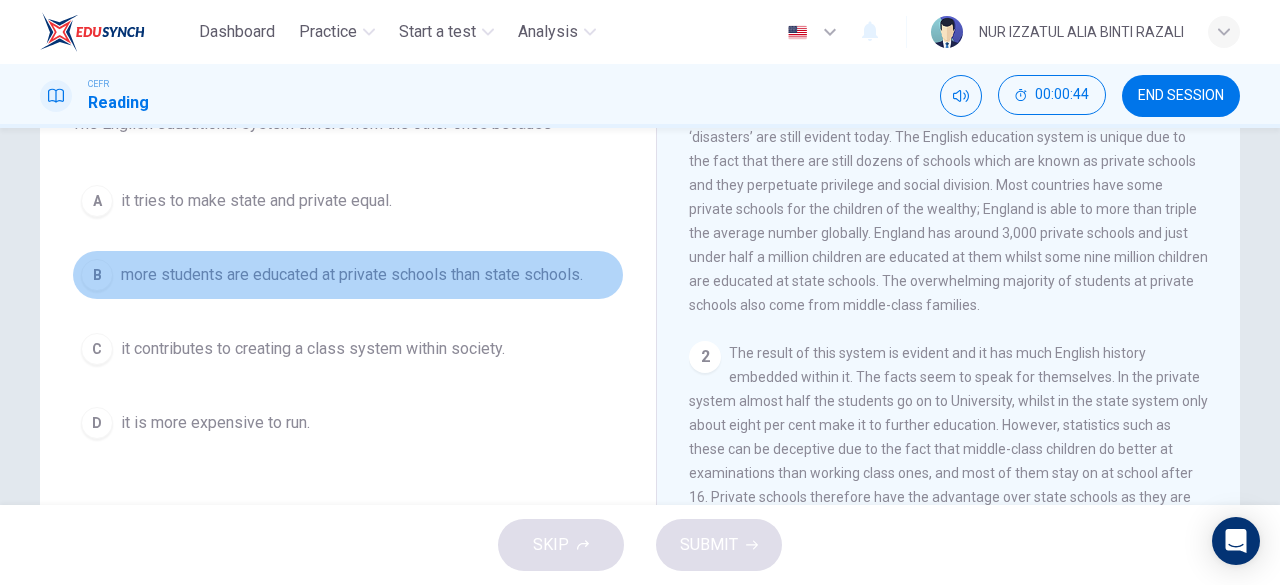 click on "more students are educated at private schools than state schools." at bounding box center (256, 201) 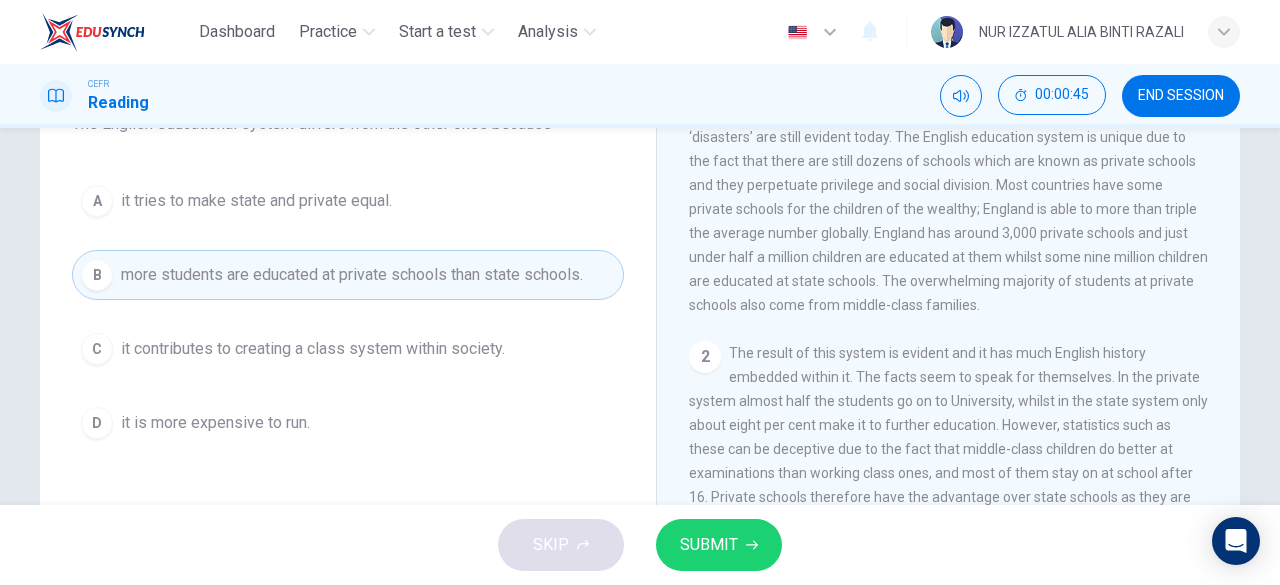 click on "SUBMIT" at bounding box center [709, 545] 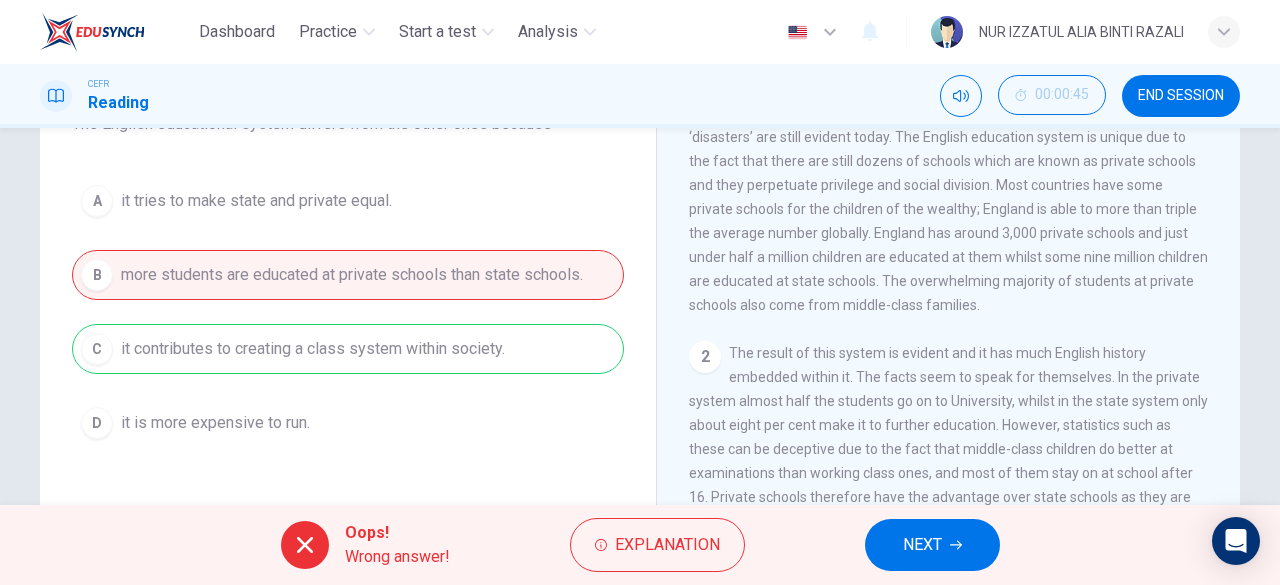 drag, startPoint x: 394, startPoint y: 383, endPoint x: 194, endPoint y: 341, distance: 204.36243 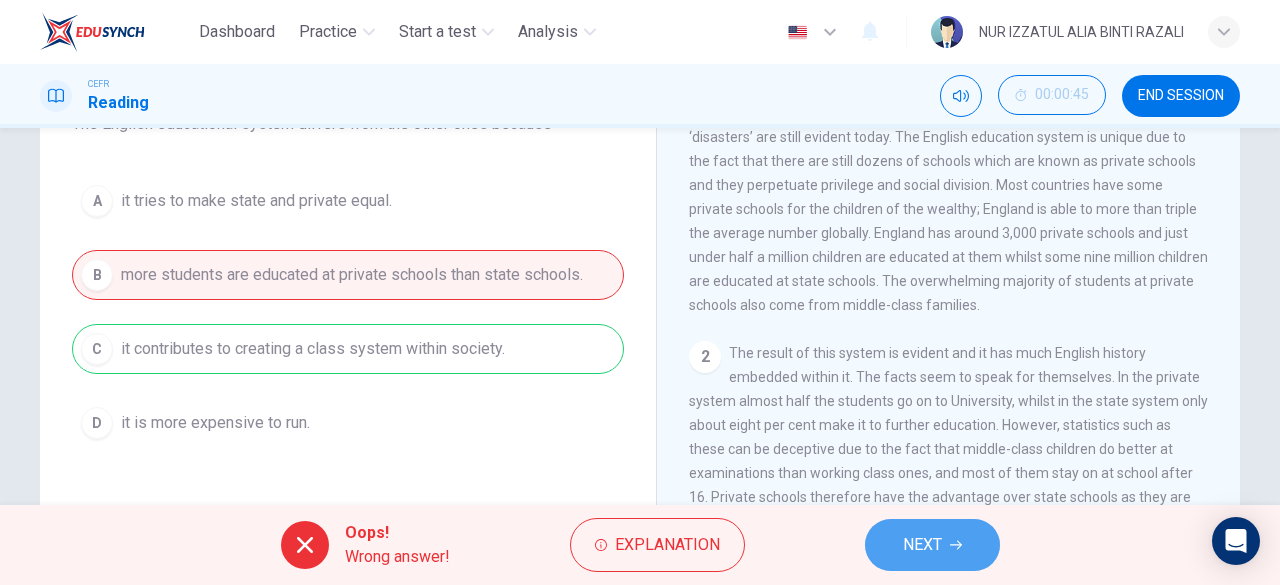 click on "NEXT" at bounding box center (922, 545) 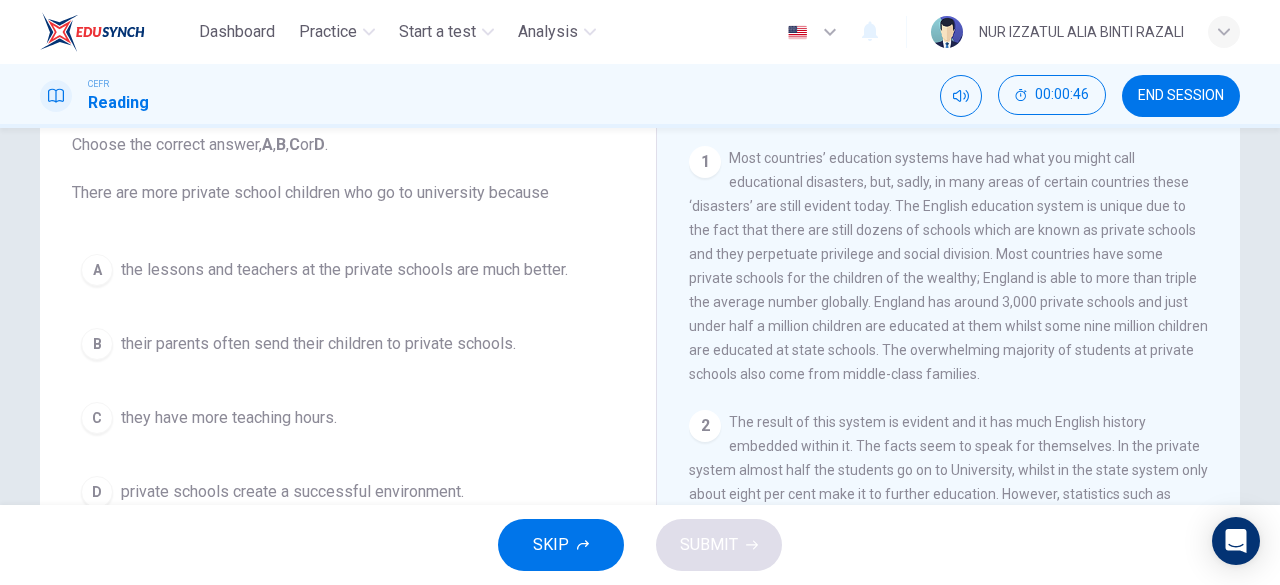 scroll, scrollTop: 100, scrollLeft: 0, axis: vertical 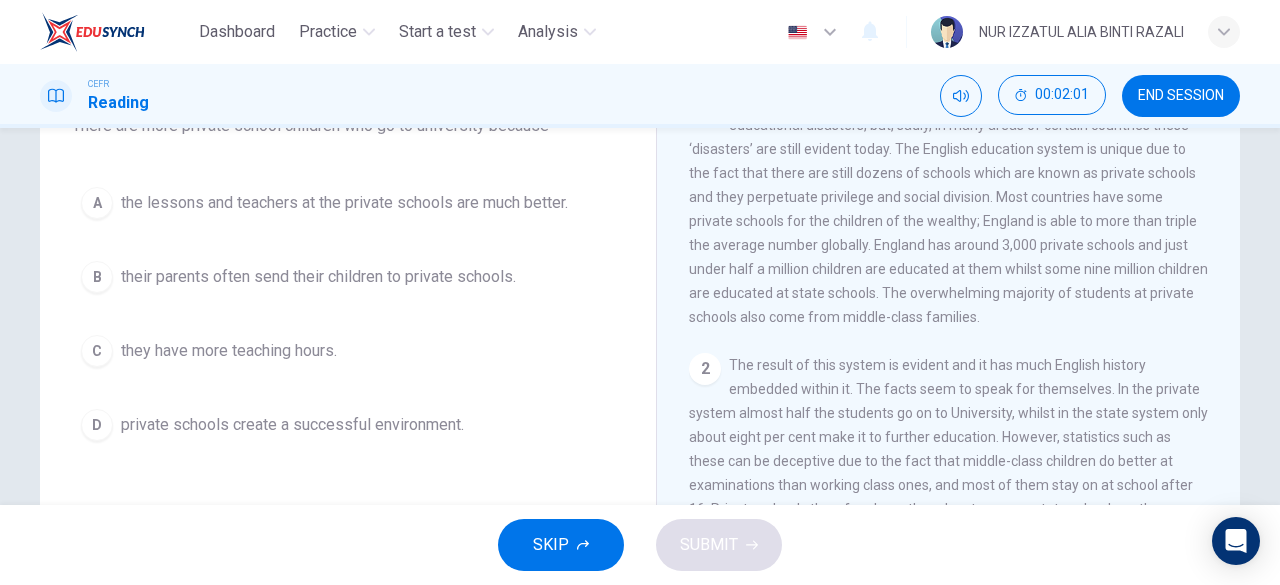 click on "the lessons and teachers at the private schools are much better." at bounding box center [344, 203] 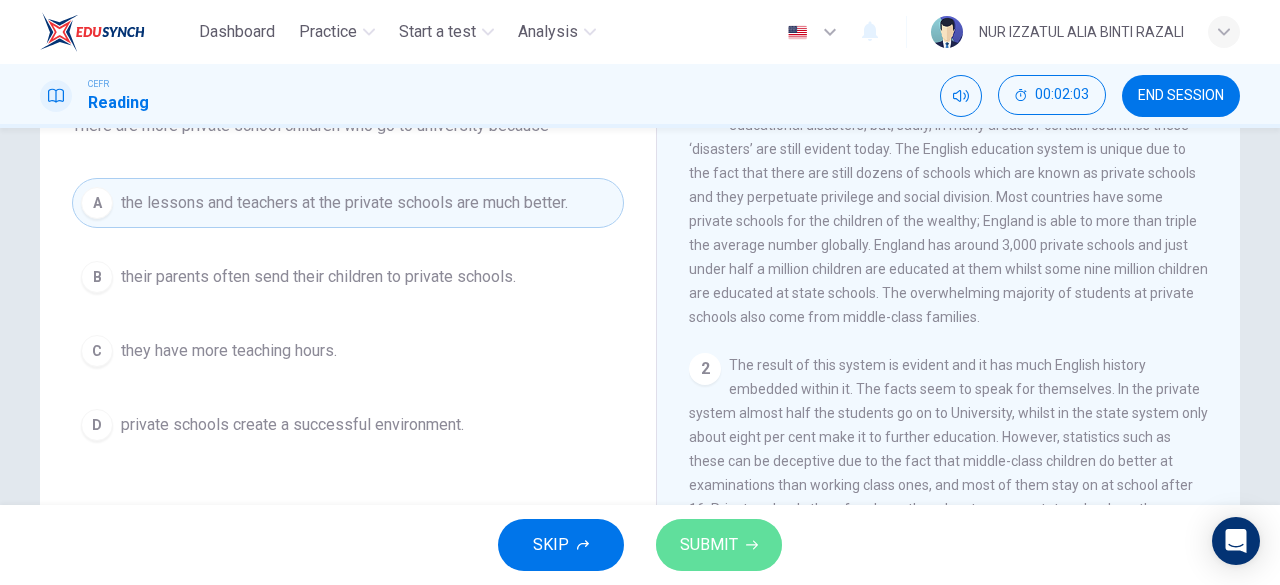 click on "SUBMIT" at bounding box center [719, 545] 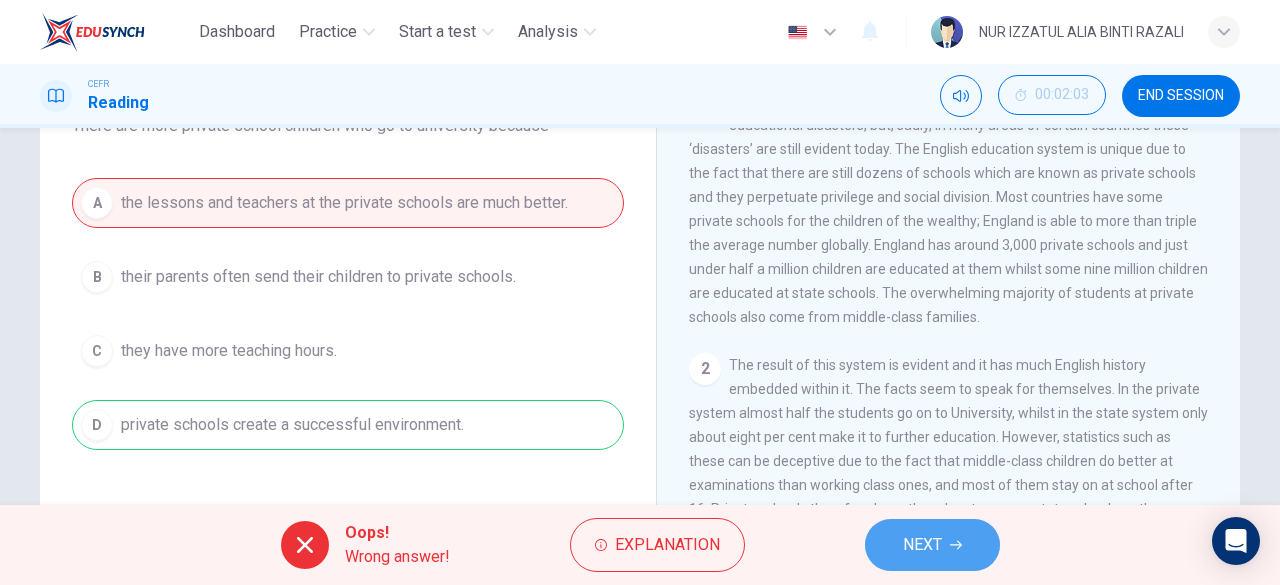 click on "NEXT" at bounding box center [922, 545] 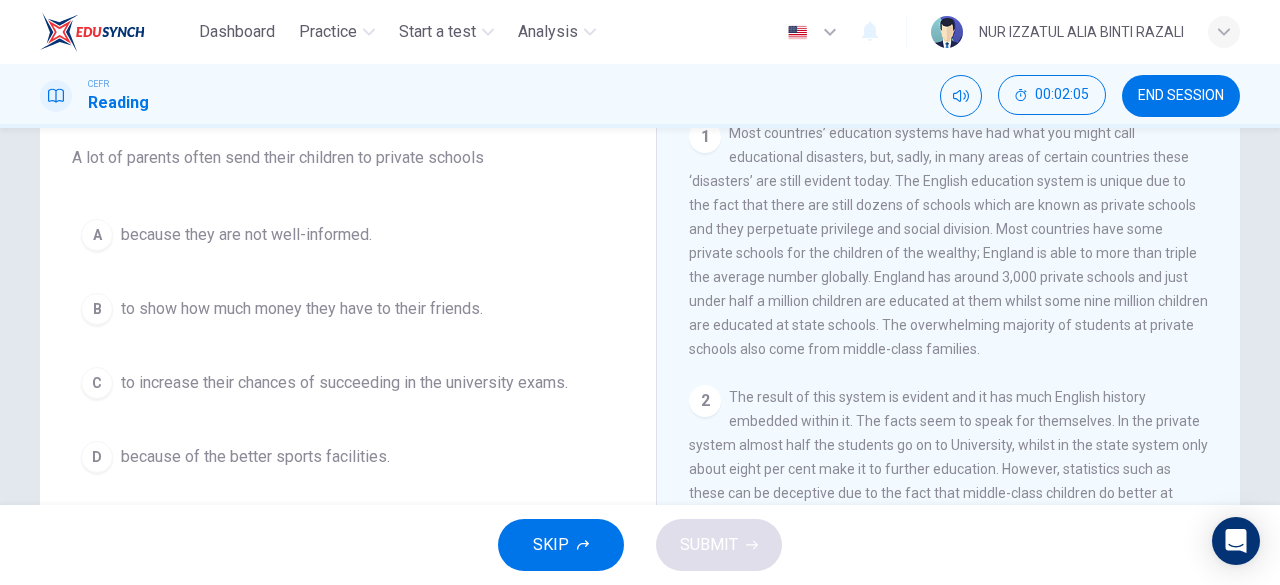 scroll, scrollTop: 198, scrollLeft: 0, axis: vertical 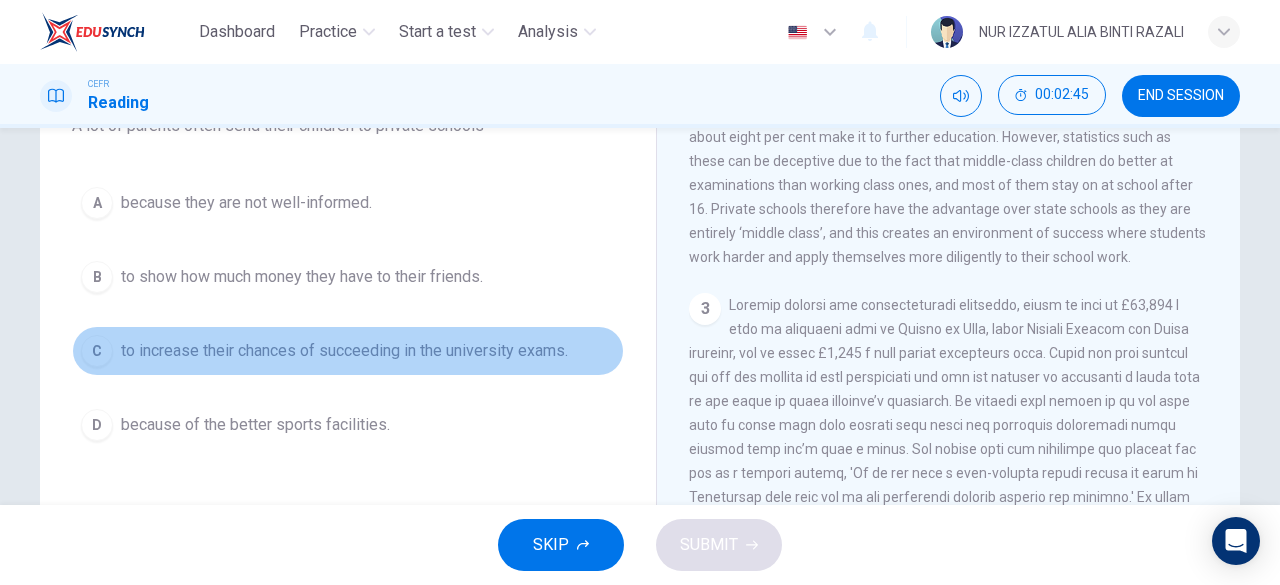 click on "to increase their chances of succeeding in the university exams." at bounding box center (246, 203) 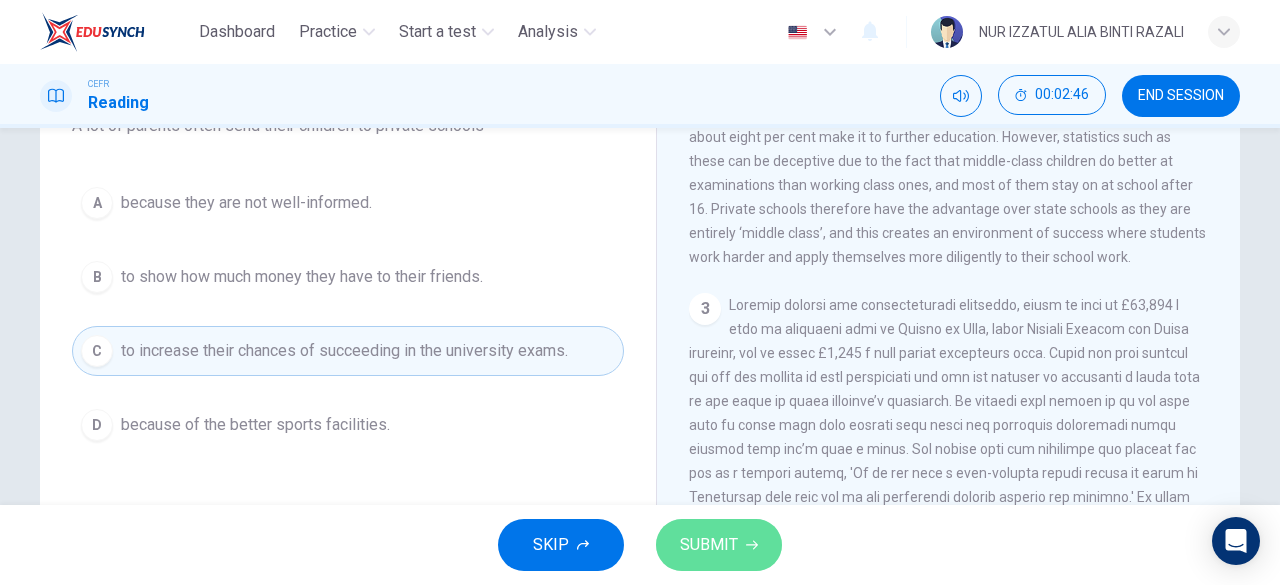 click on "SUBMIT" at bounding box center (709, 545) 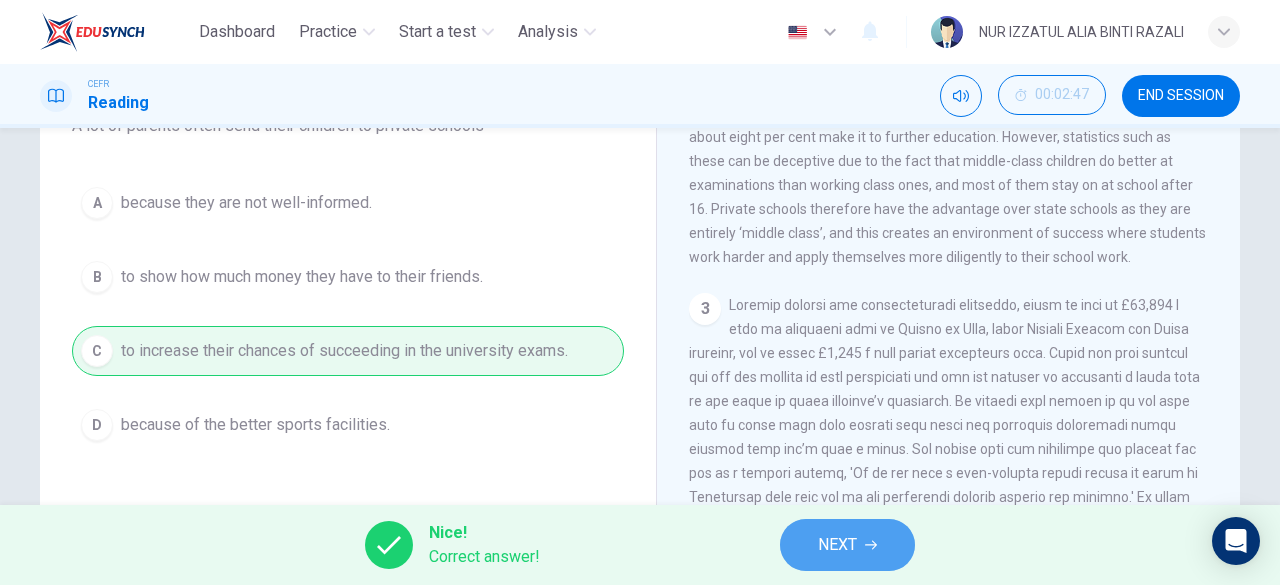 click on "NEXT" at bounding box center (837, 545) 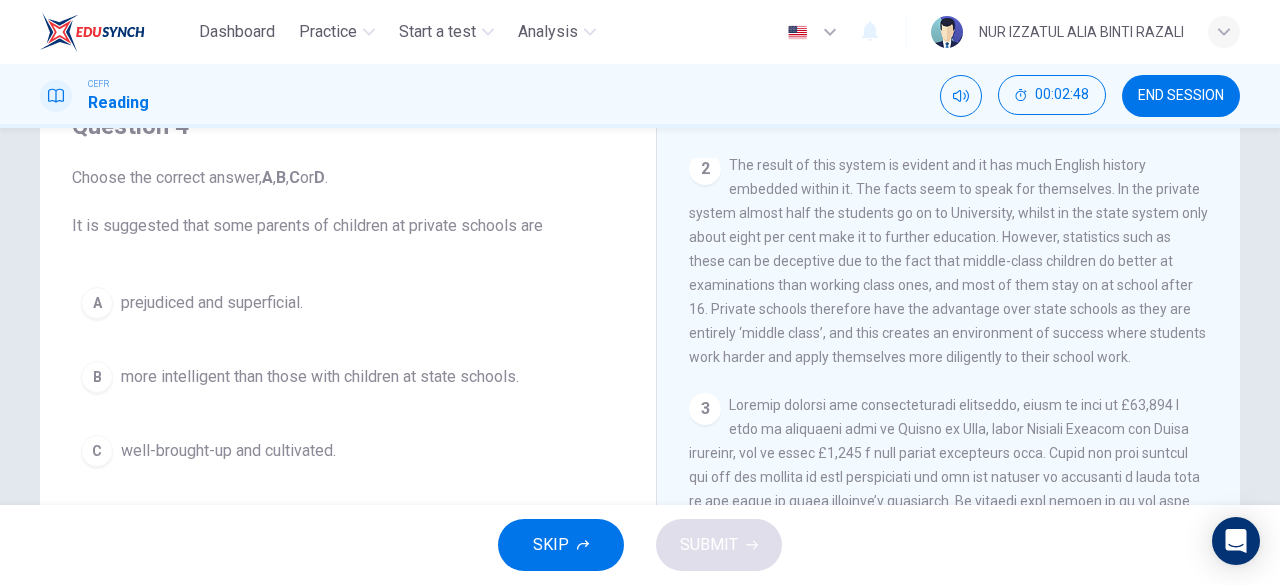 scroll, scrollTop: 198, scrollLeft: 0, axis: vertical 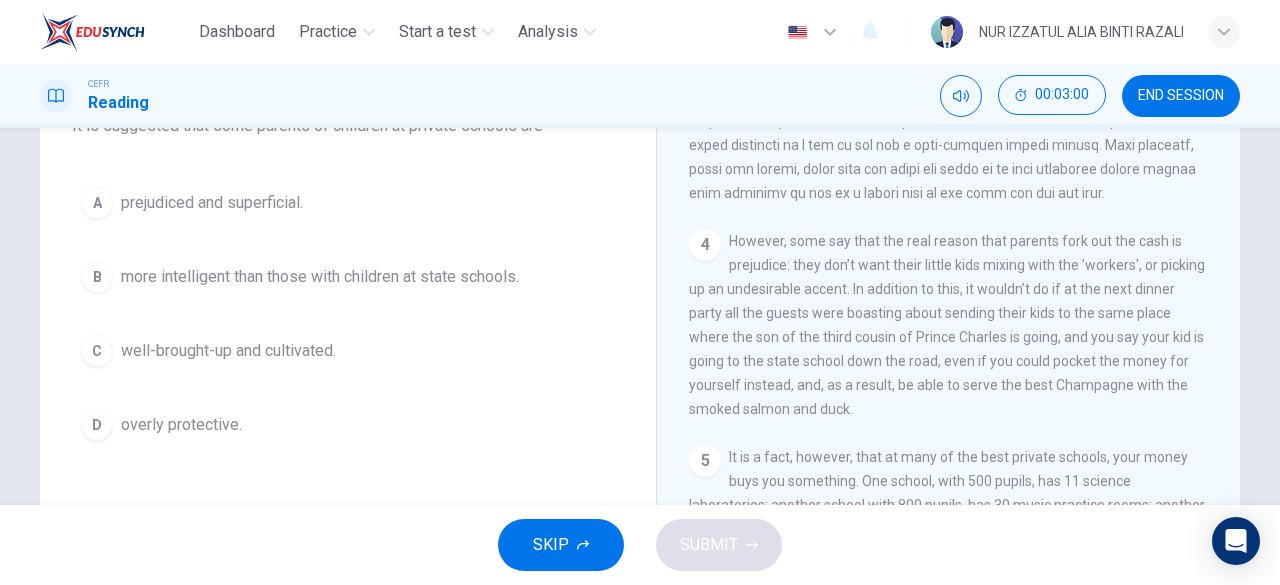 click on "A prejudiced and superficial." at bounding box center (348, 203) 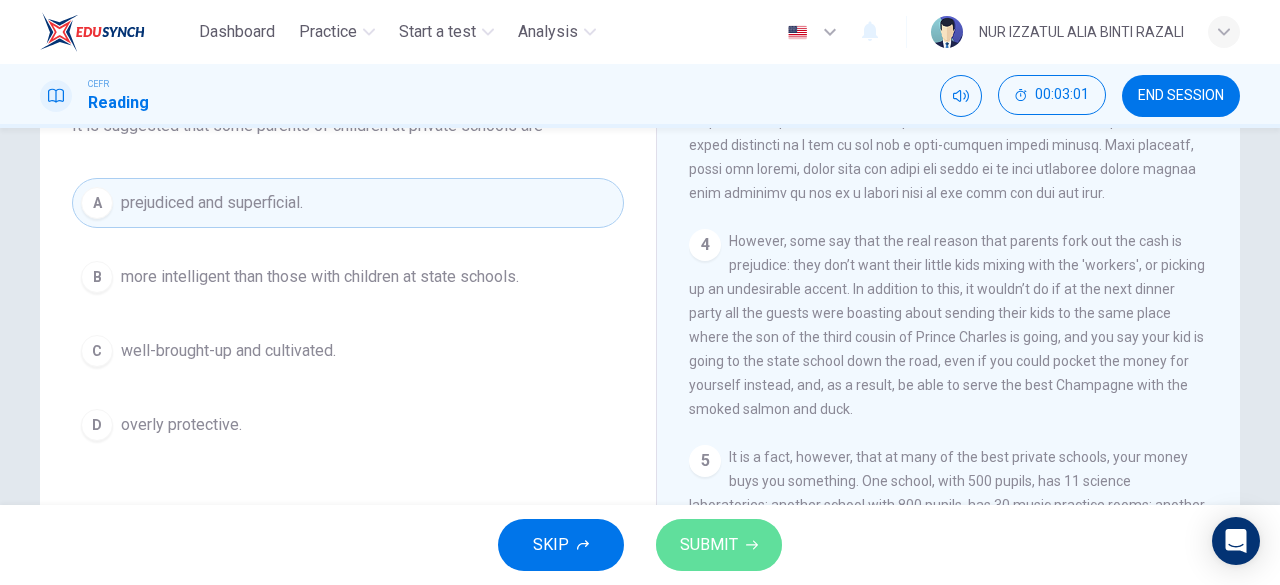 click on "SUBMIT" at bounding box center [719, 545] 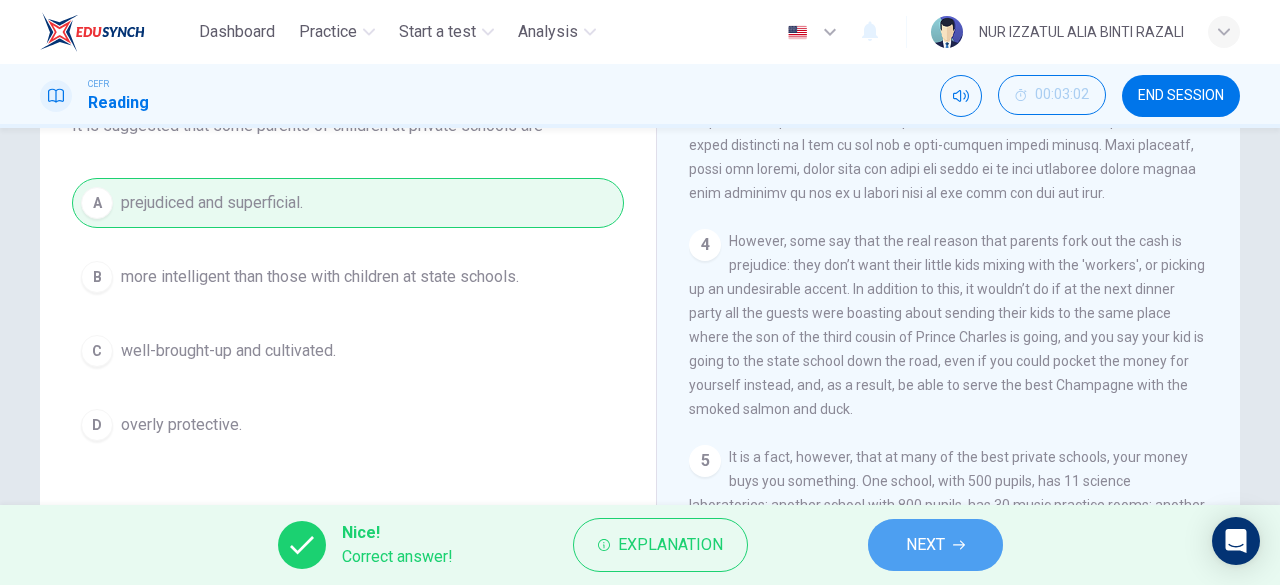 click on "NEXT" at bounding box center [925, 545] 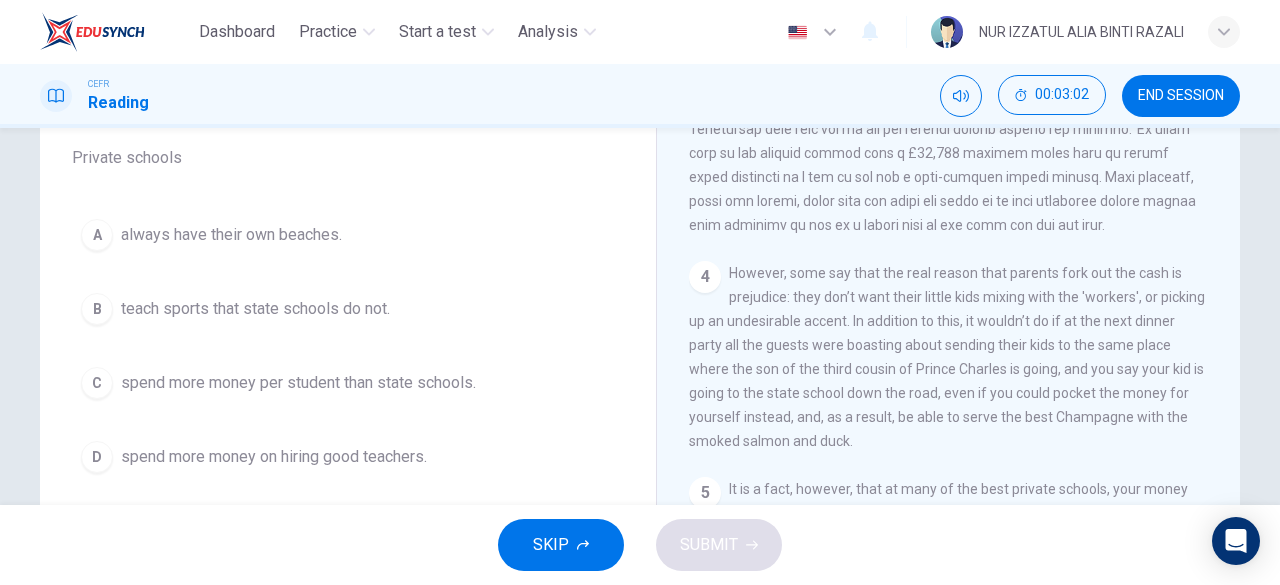 scroll, scrollTop: 198, scrollLeft: 0, axis: vertical 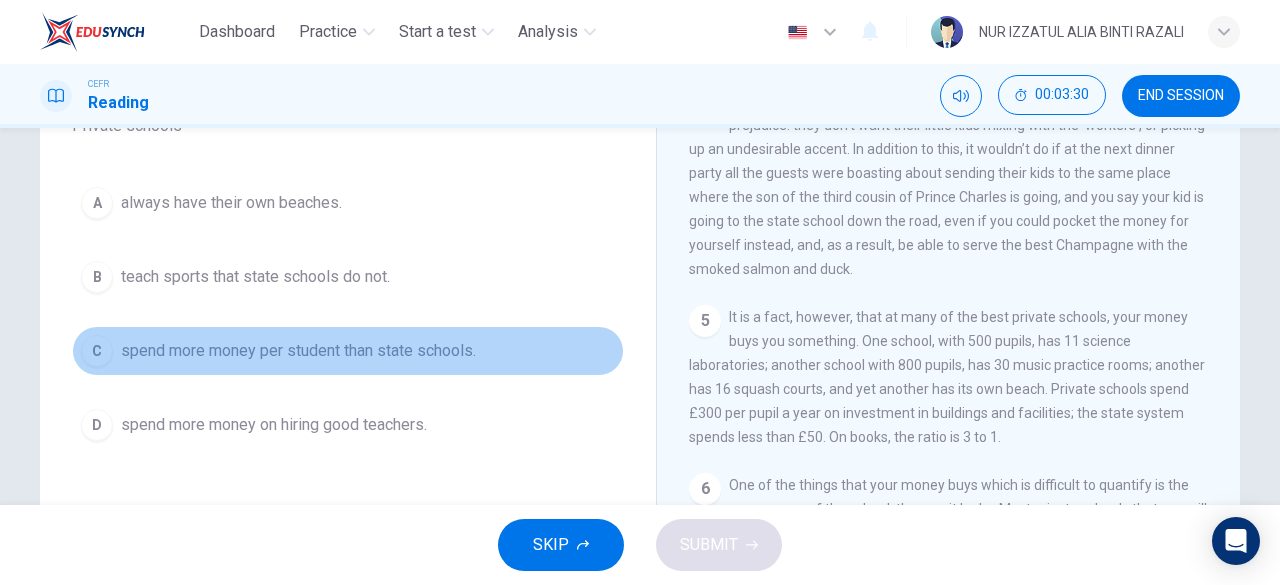 click on "spend more money per student than state schools." at bounding box center [231, 203] 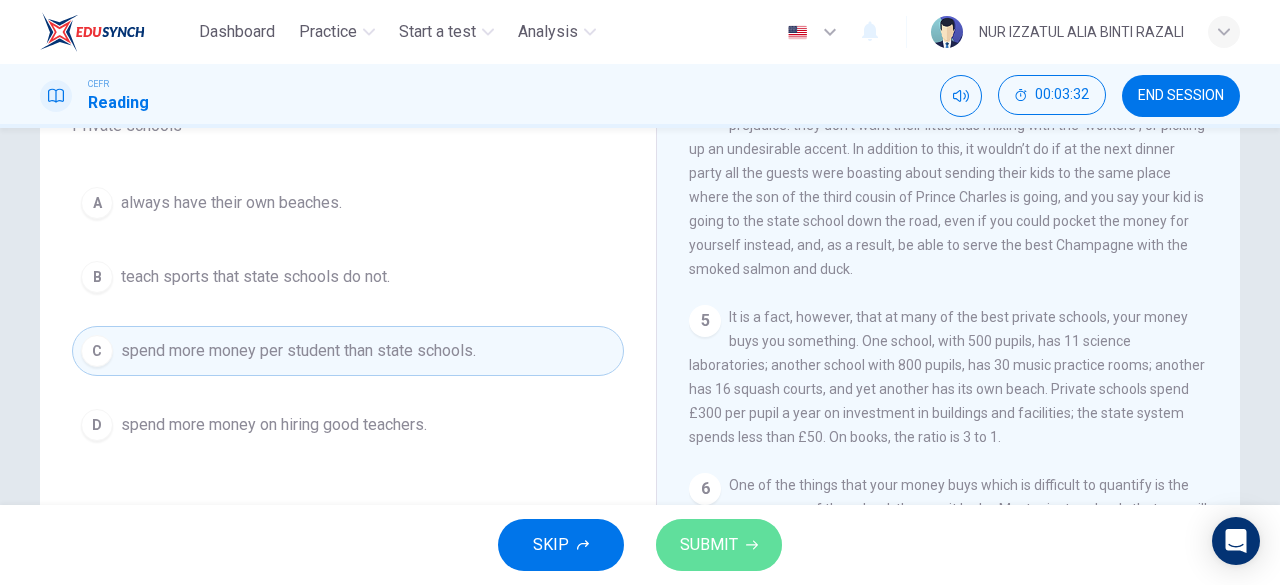 click on "SUBMIT" at bounding box center [709, 545] 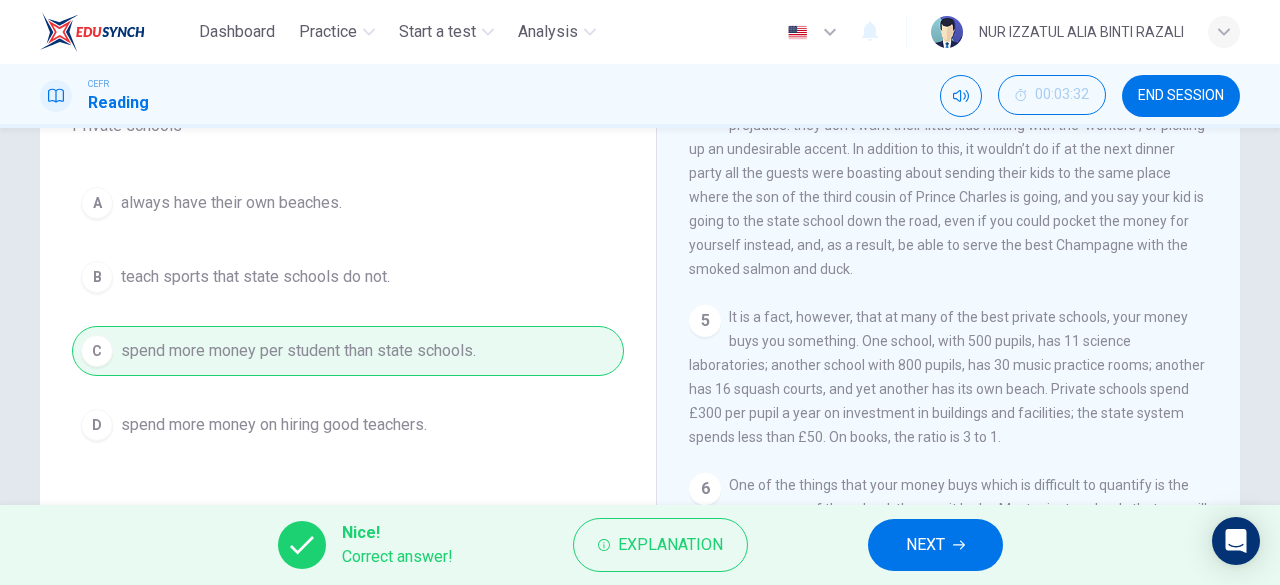 click at bounding box center [959, 545] 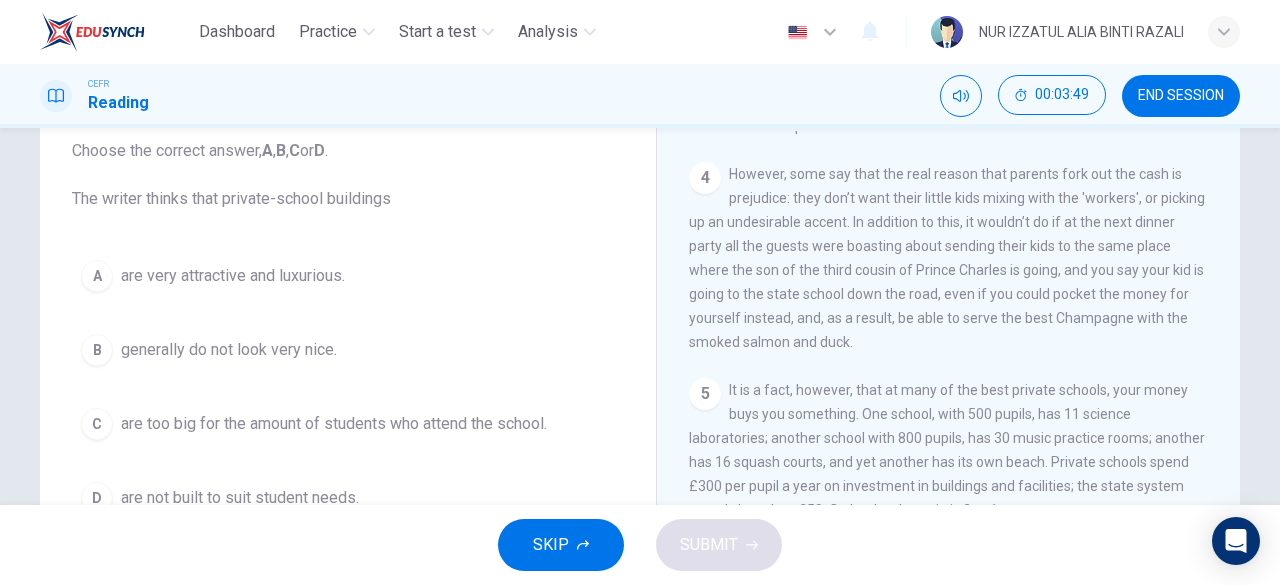scroll, scrollTop: 98, scrollLeft: 0, axis: vertical 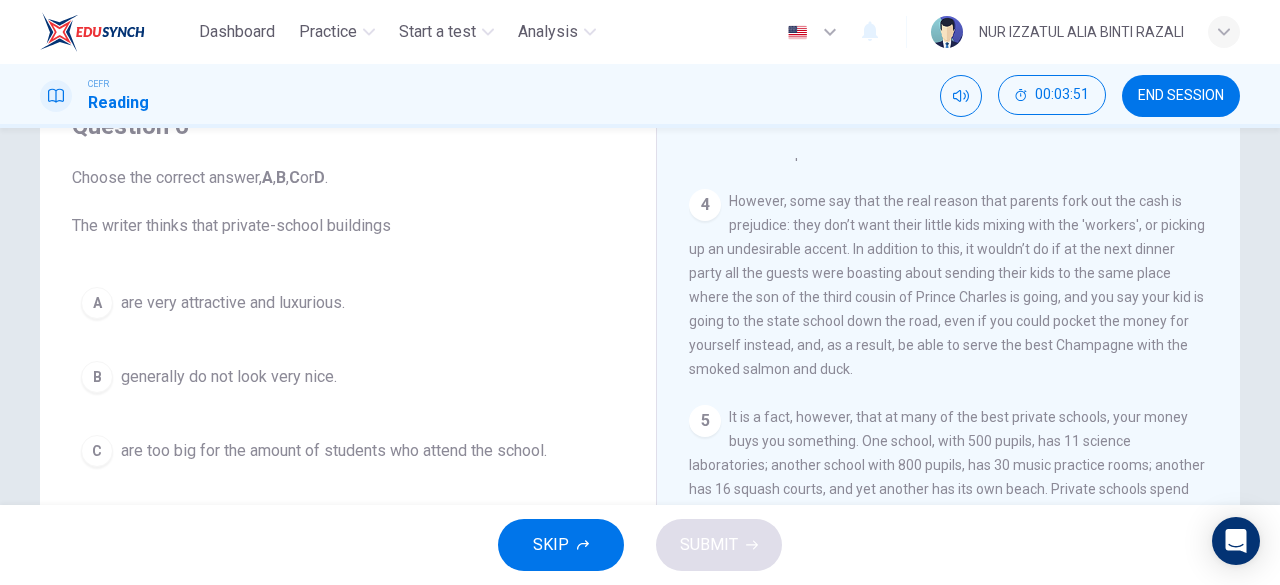 click on "are very attractive and luxurious." at bounding box center (233, 303) 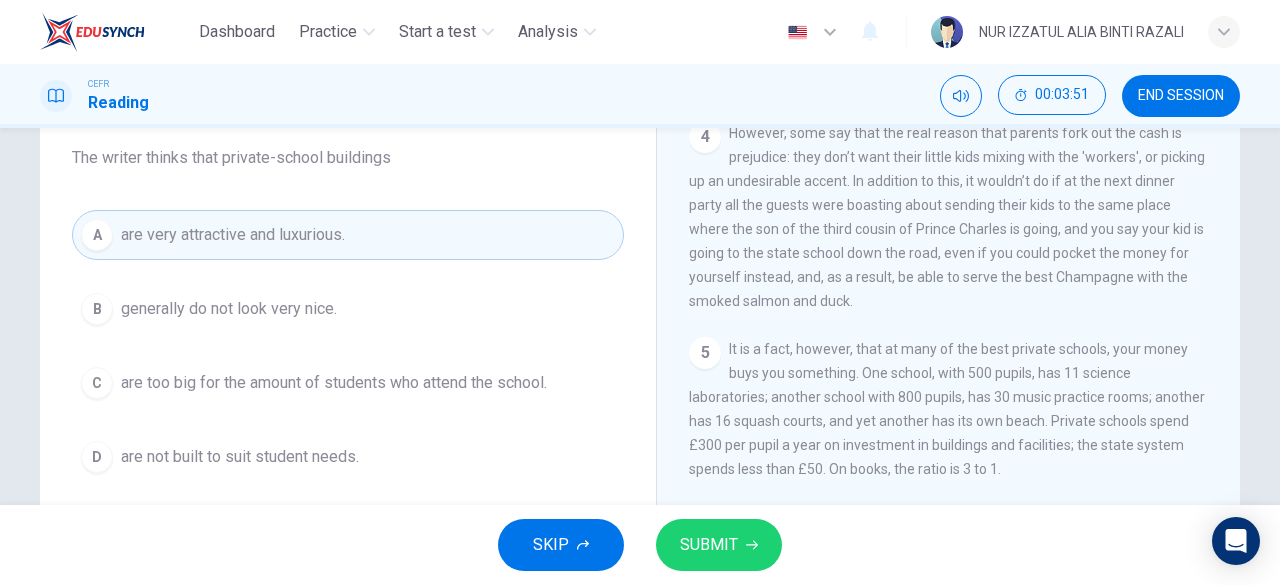 scroll, scrollTop: 198, scrollLeft: 0, axis: vertical 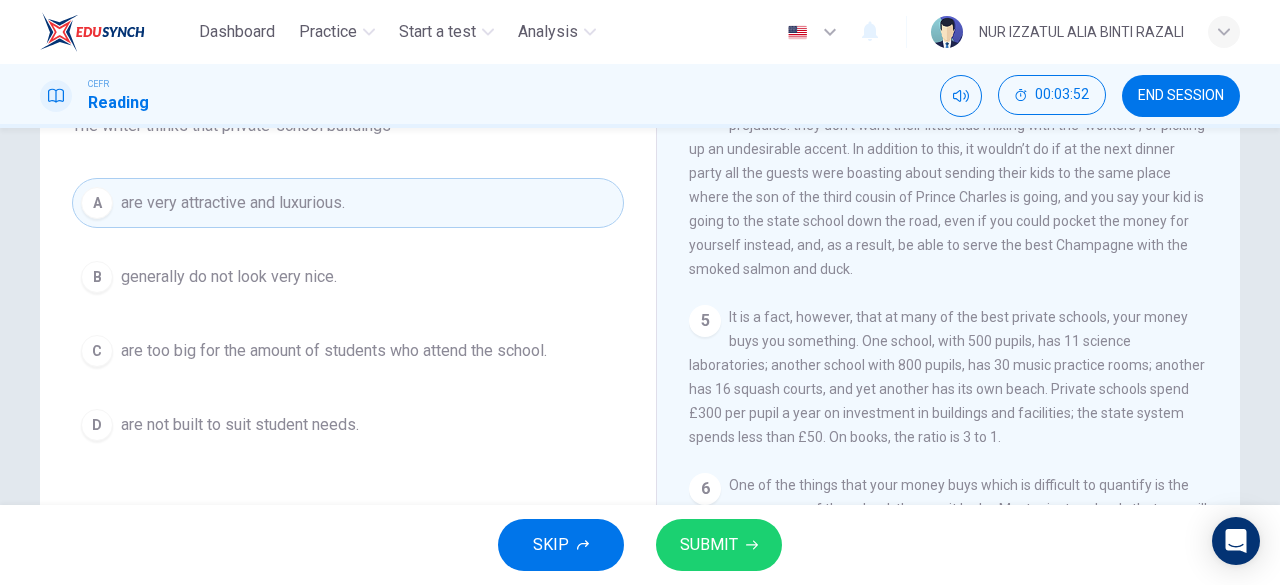 click on "SUBMIT" at bounding box center [709, 545] 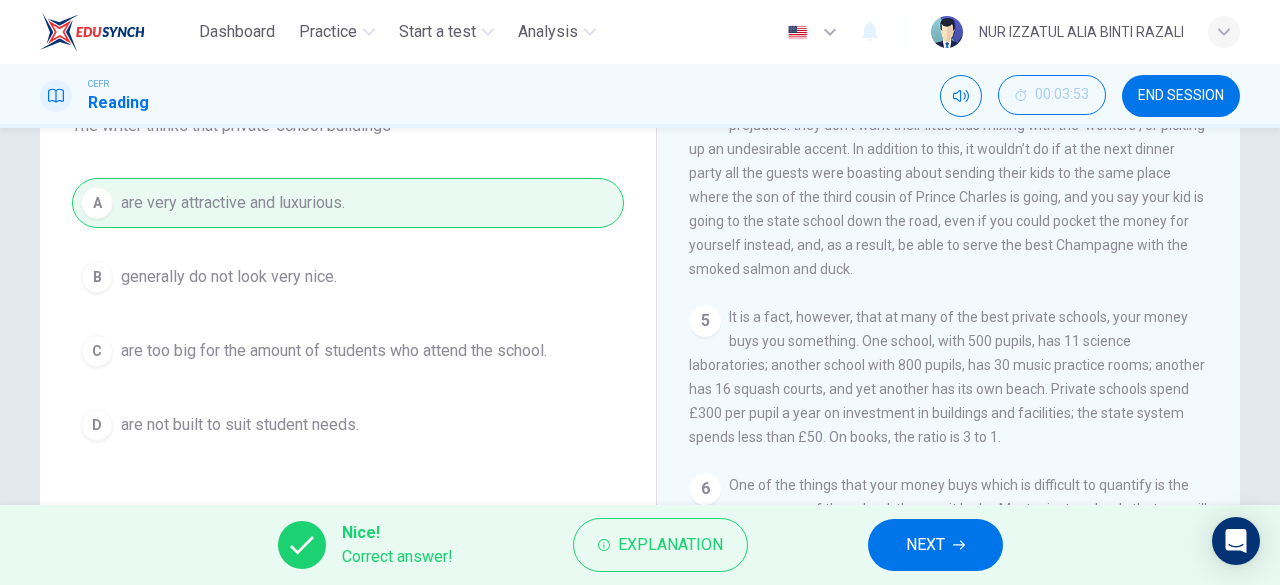 click on "NEXT" at bounding box center [925, 545] 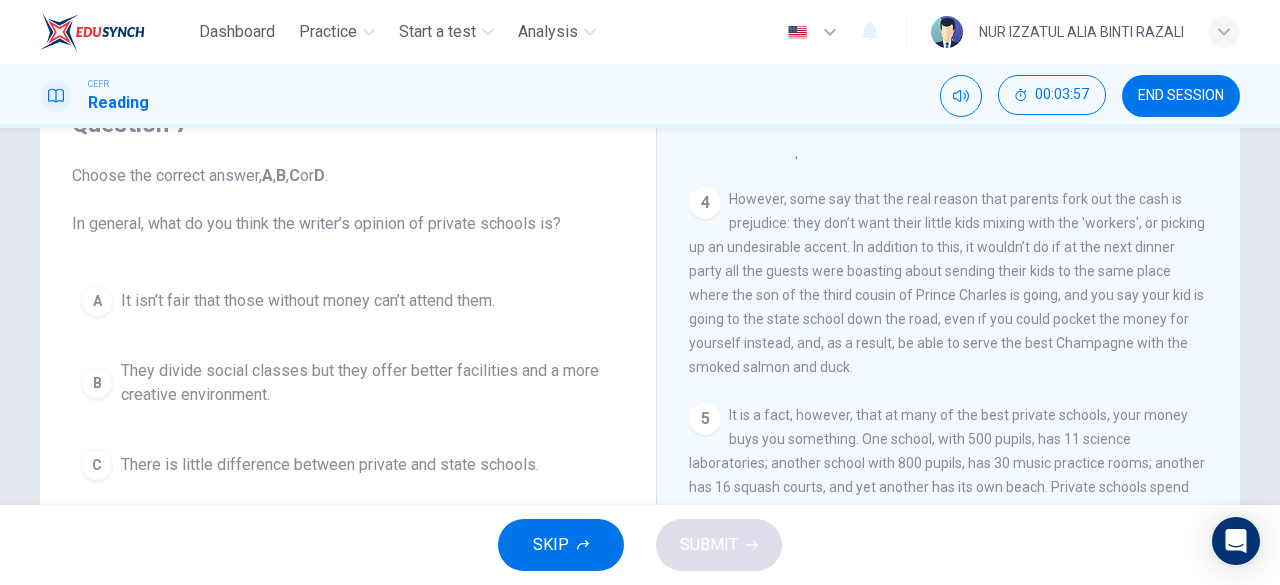 scroll, scrollTop: 200, scrollLeft: 0, axis: vertical 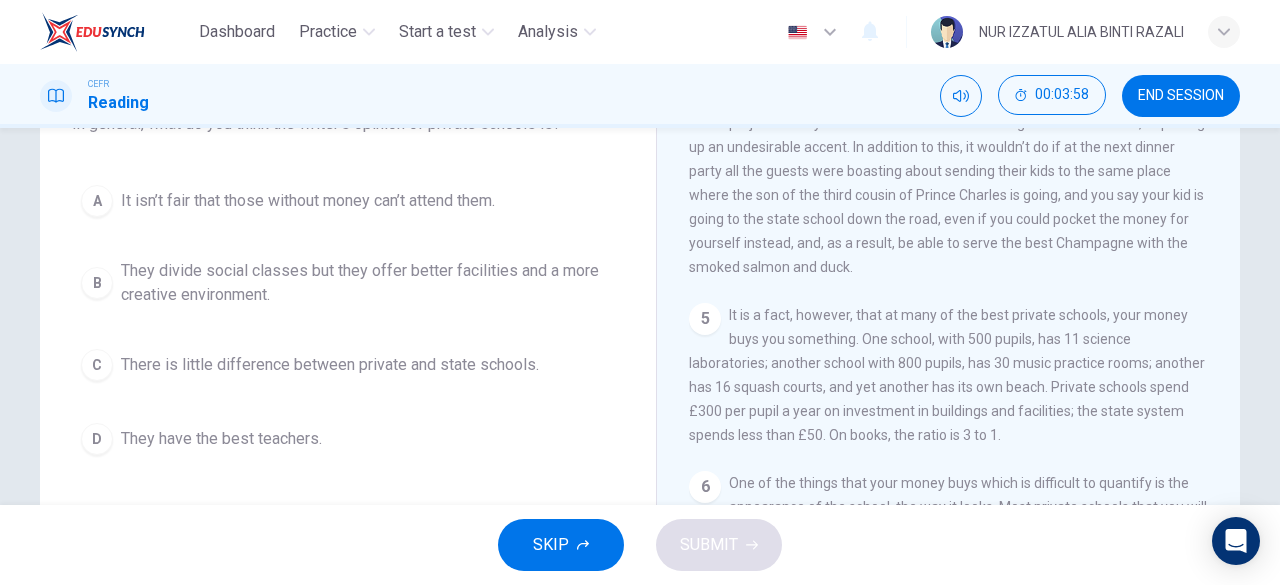 click on "They divide social classes but they offer better facilities and a more
creative environment." at bounding box center (308, 201) 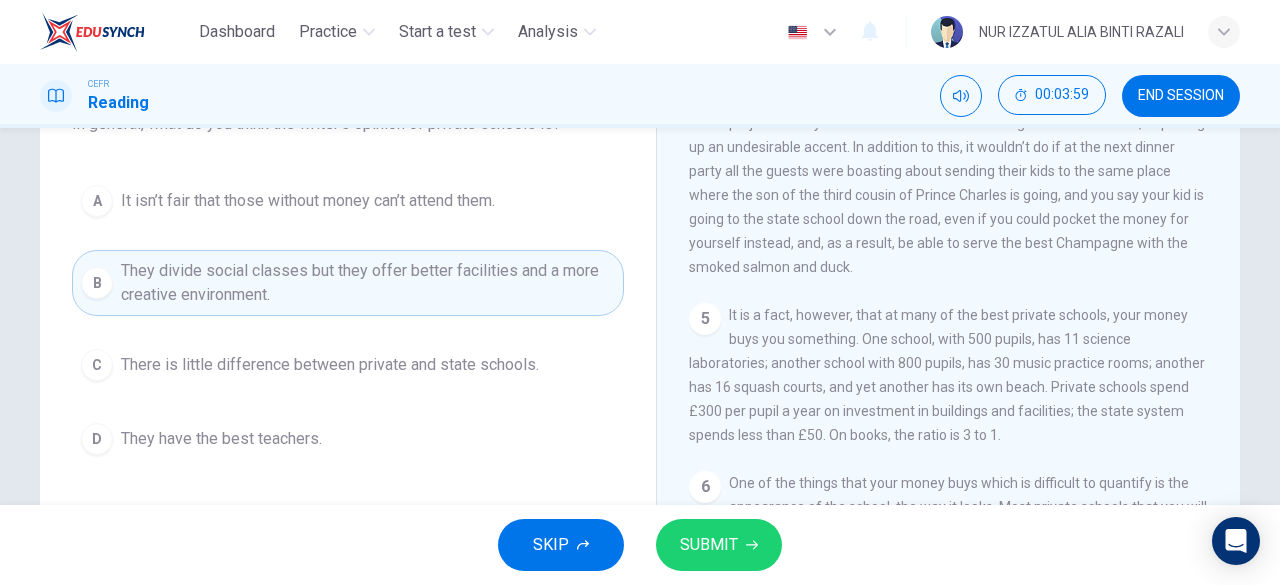 click on "SUBMIT" at bounding box center [709, 545] 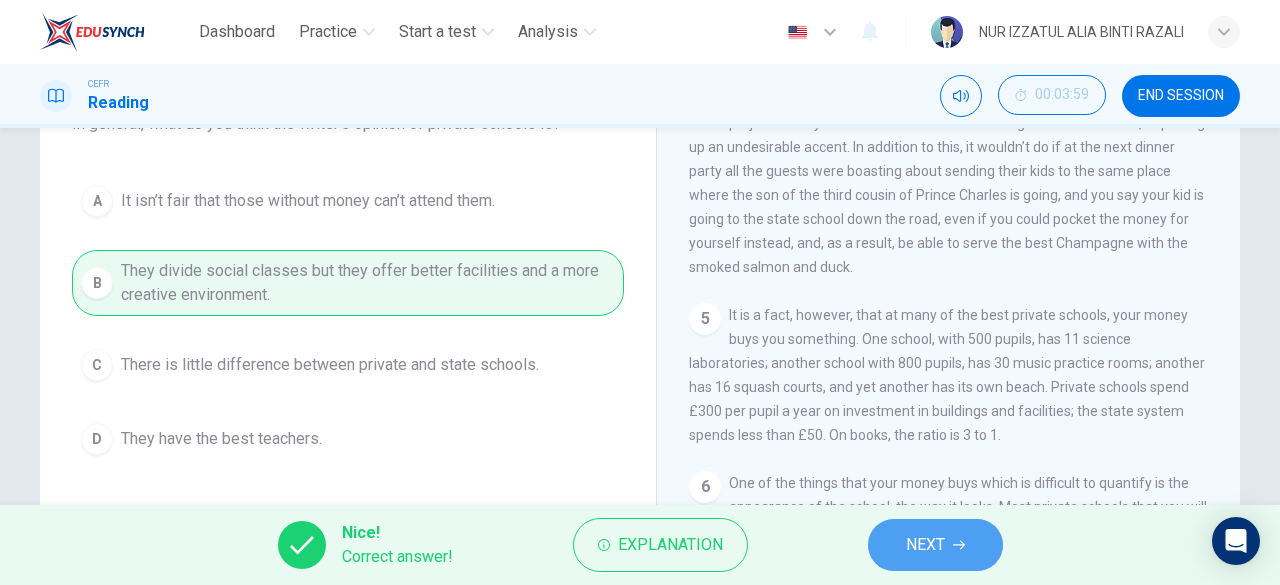 click on "NEXT" at bounding box center (925, 545) 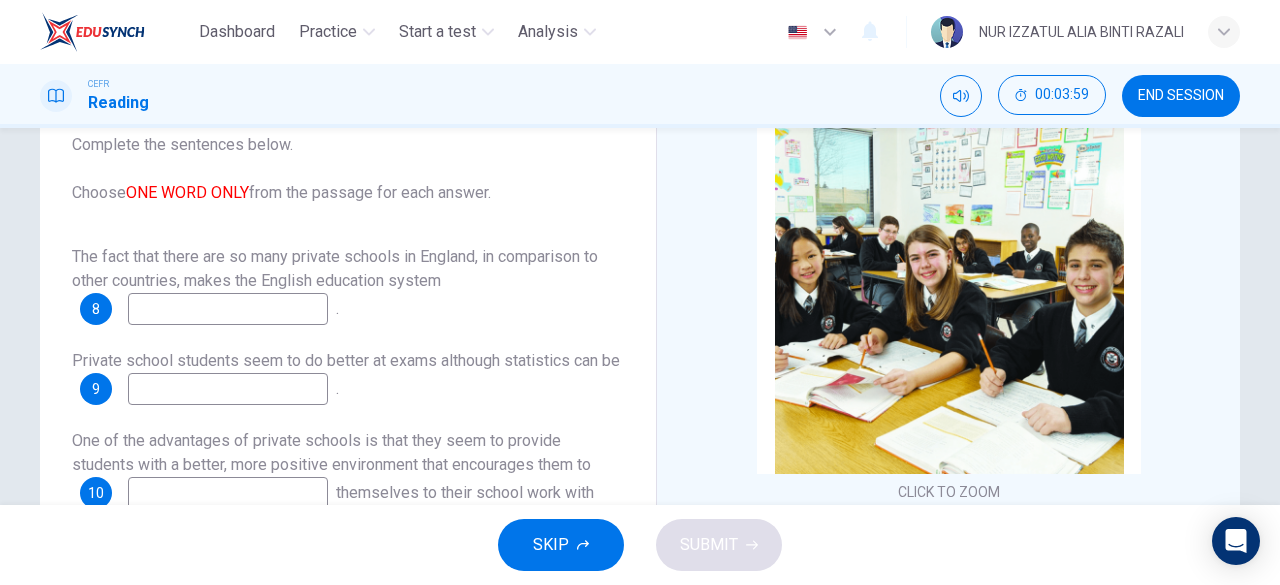 scroll, scrollTop: 100, scrollLeft: 0, axis: vertical 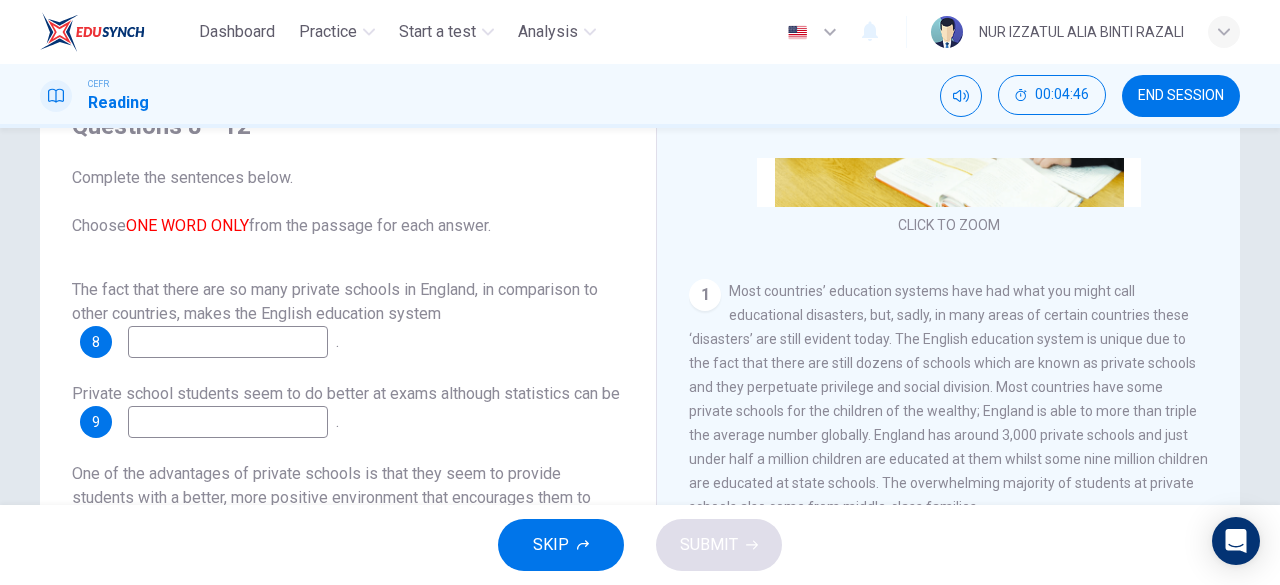 click at bounding box center (228, 342) 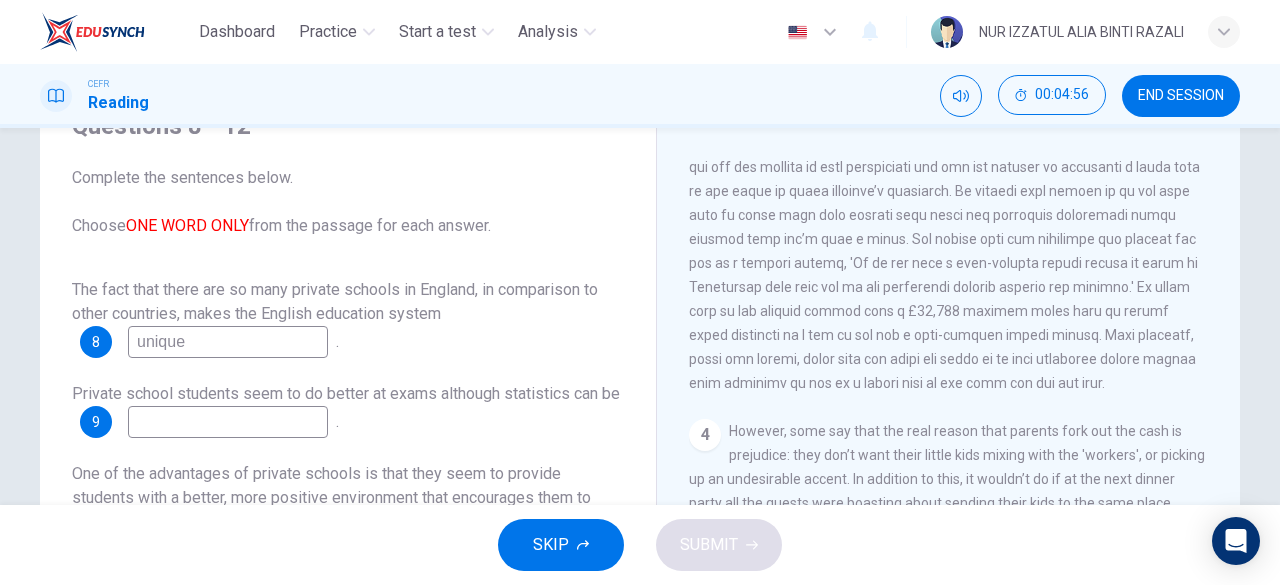 scroll, scrollTop: 1290, scrollLeft: 0, axis: vertical 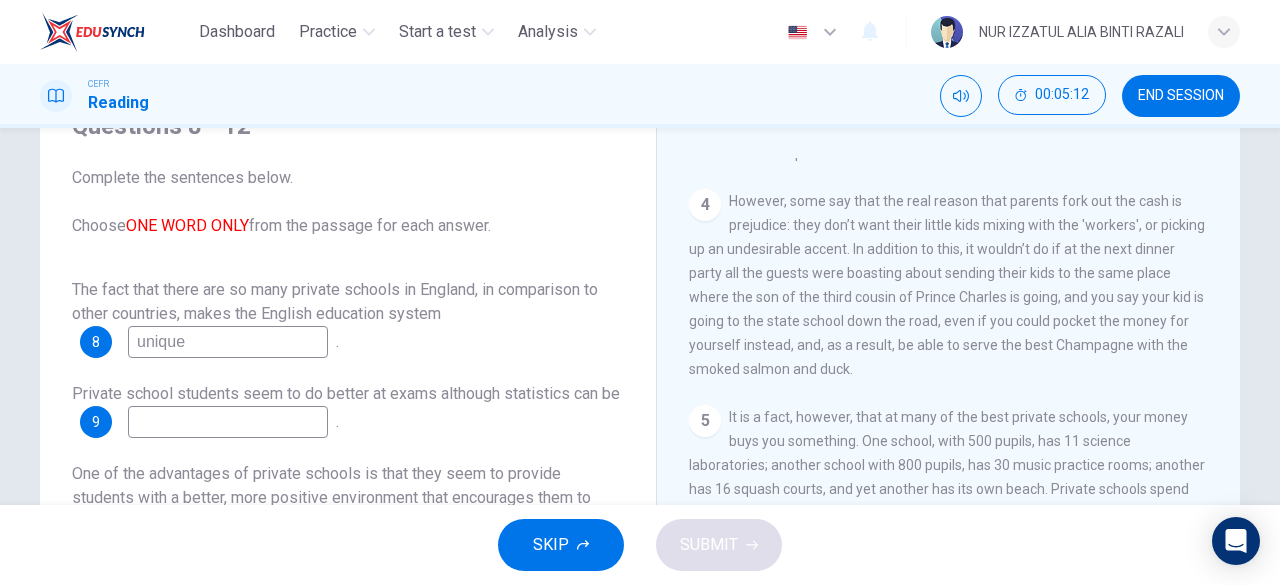type on "unique" 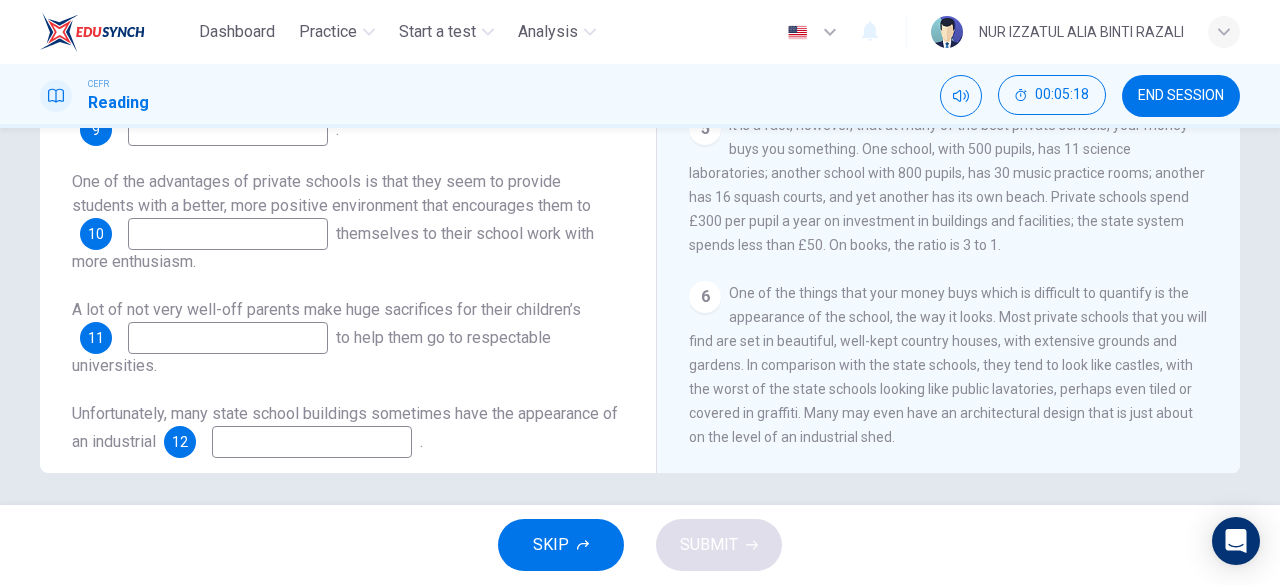 scroll, scrollTop: 398, scrollLeft: 0, axis: vertical 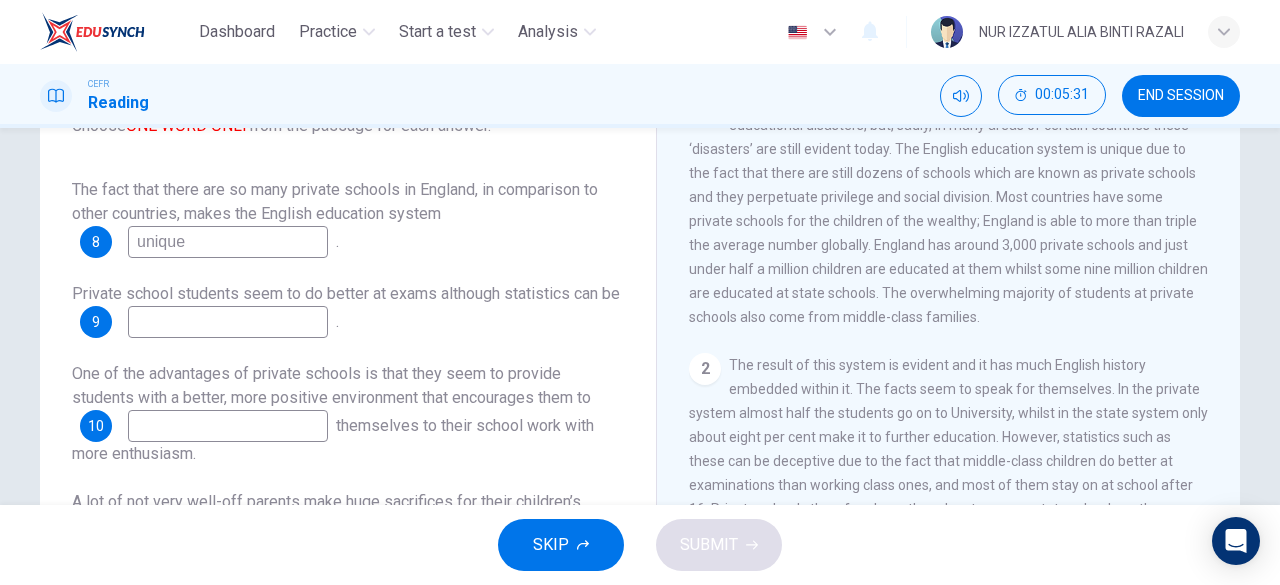 click at bounding box center (228, 242) 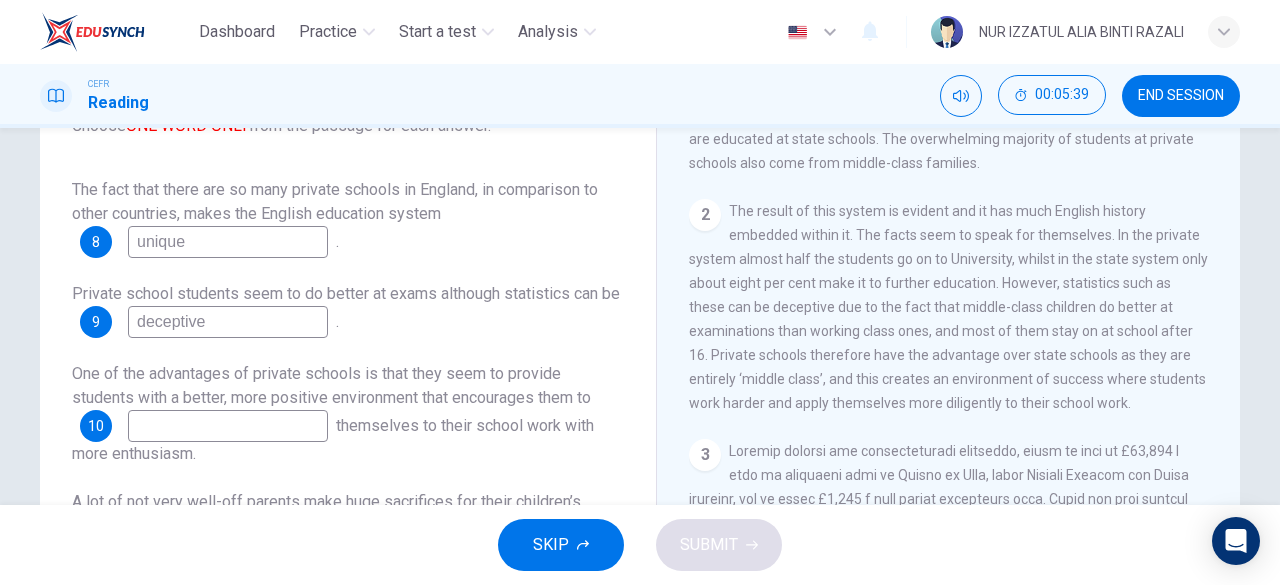 scroll, scrollTop: 590, scrollLeft: 0, axis: vertical 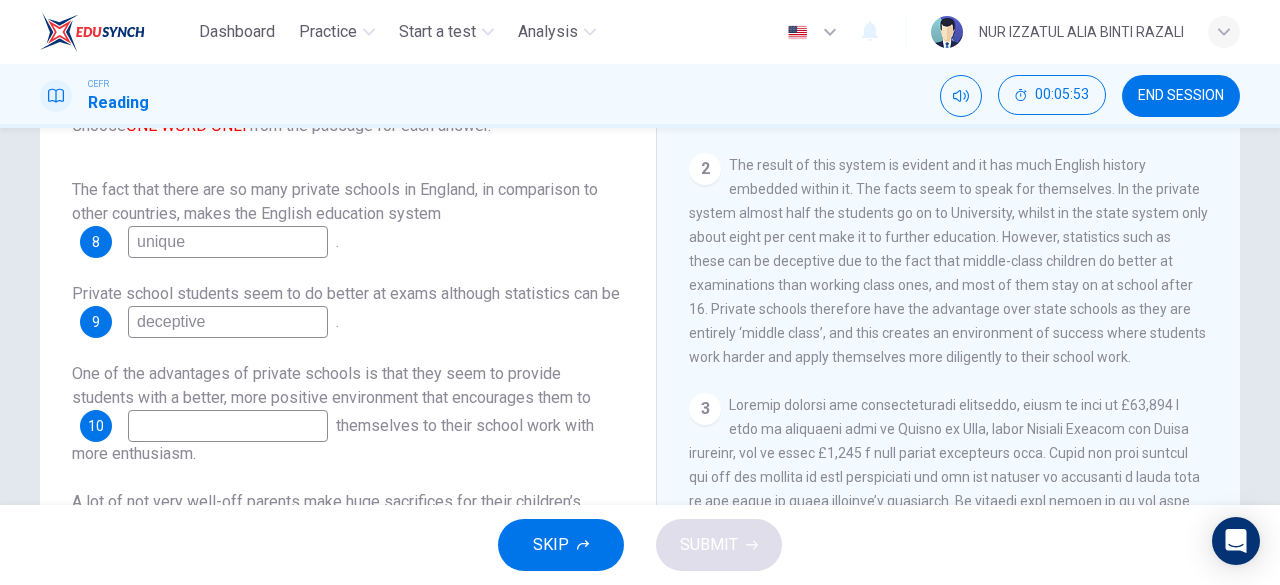 type on "deceptive" 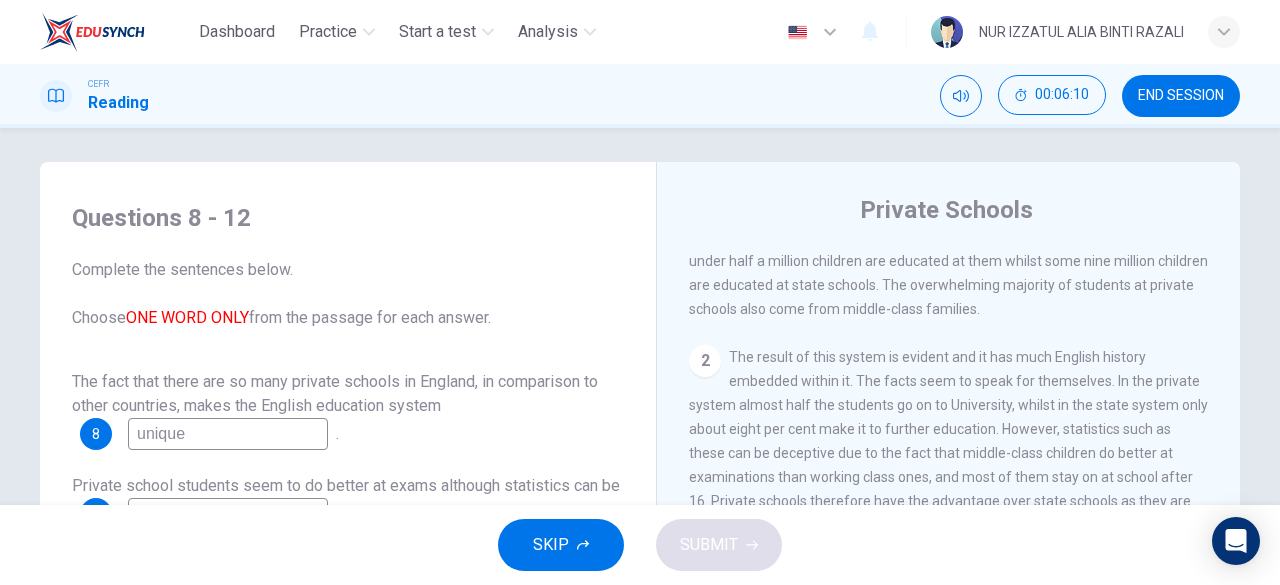 scroll, scrollTop: 0, scrollLeft: 0, axis: both 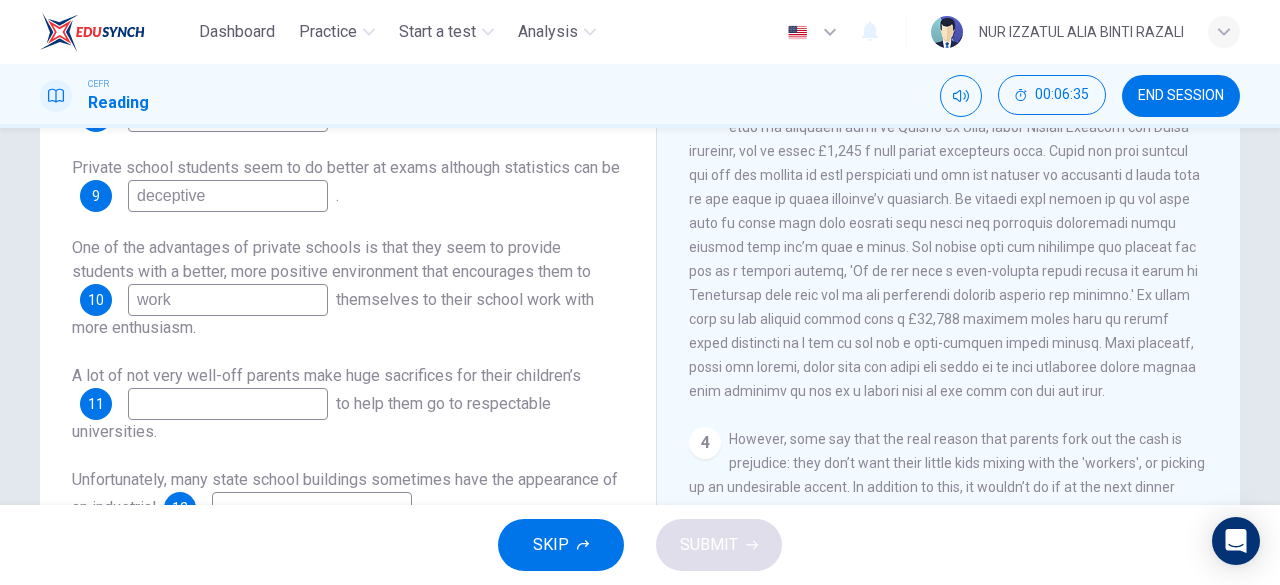 type on "work" 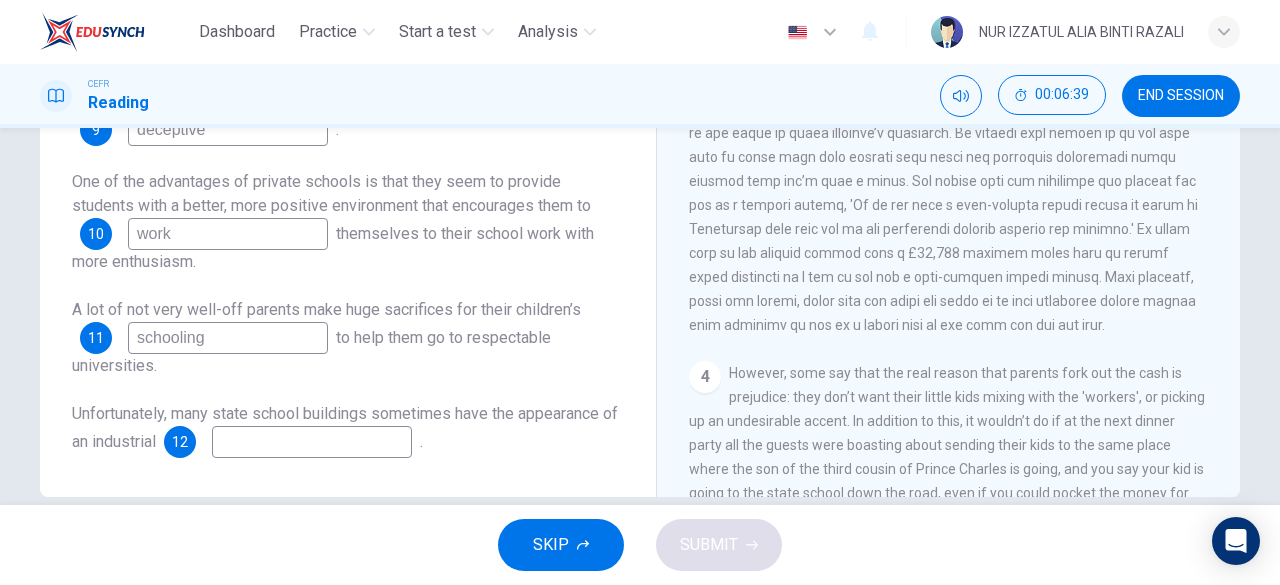 scroll, scrollTop: 398, scrollLeft: 0, axis: vertical 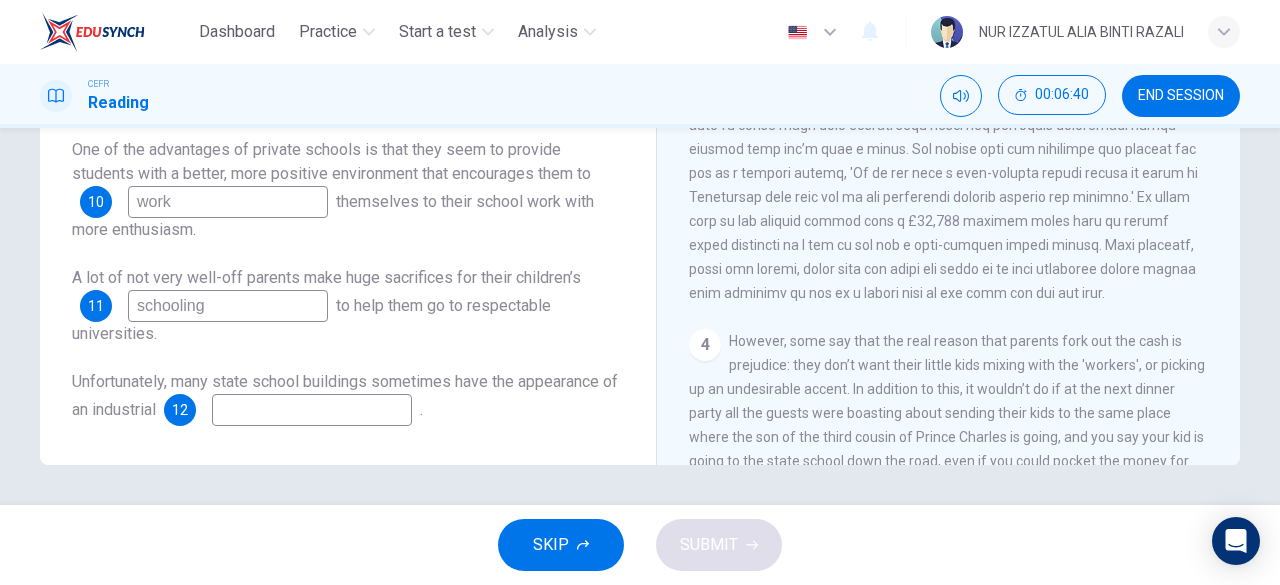 type on "schooling" 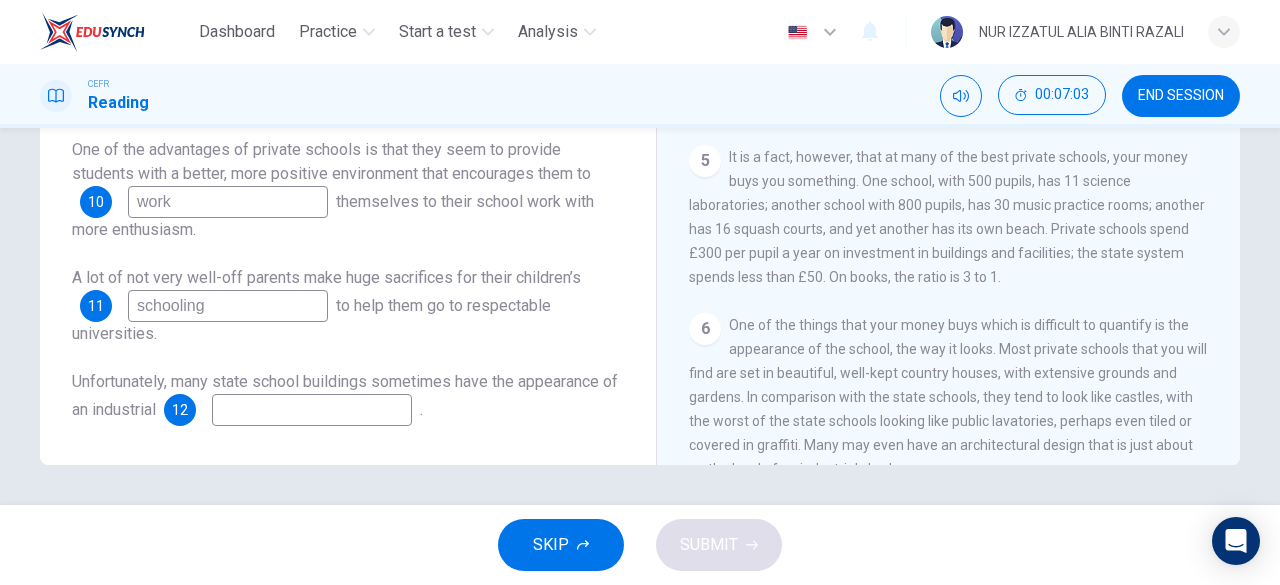 scroll, scrollTop: 1290, scrollLeft: 0, axis: vertical 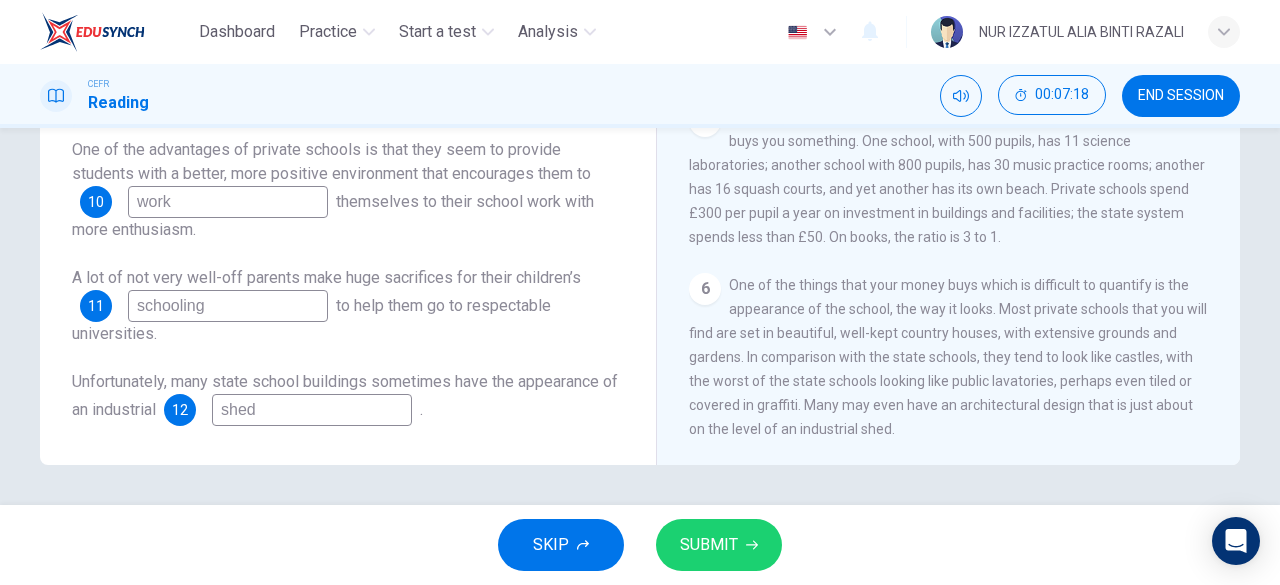 type on "shed" 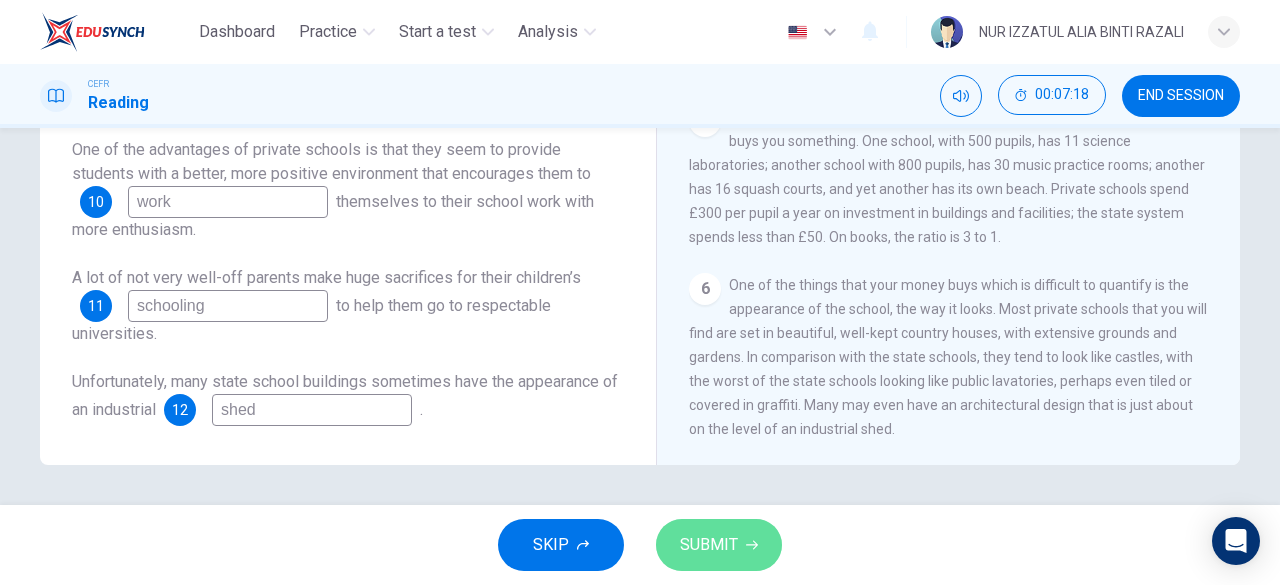 click on "SUBMIT" at bounding box center (709, 545) 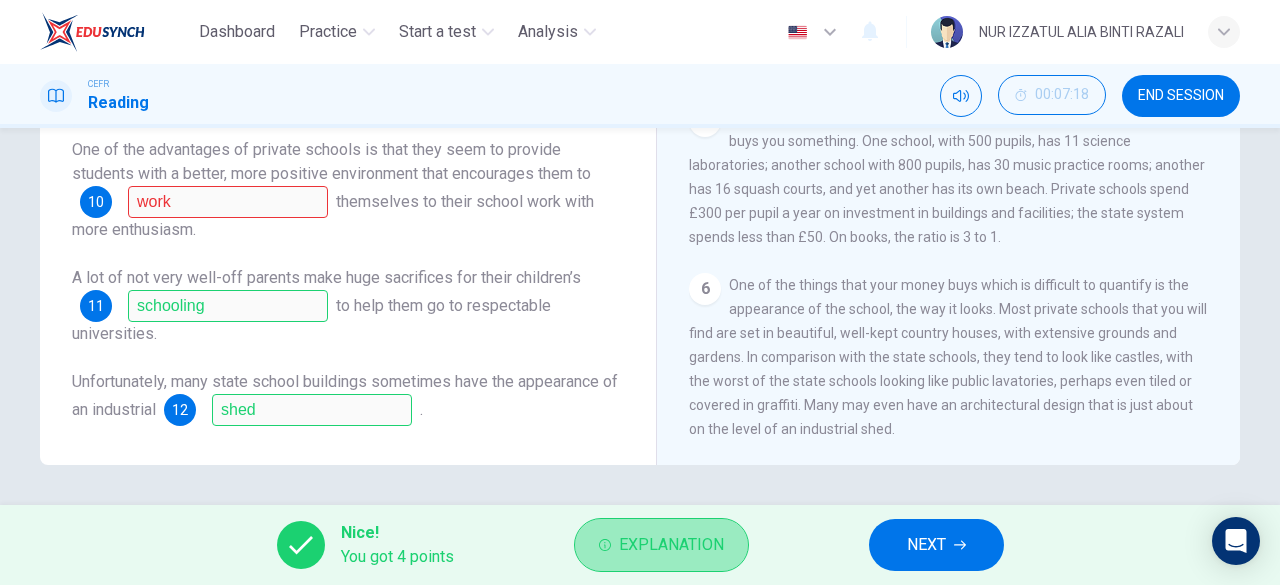 click on "Explanation" at bounding box center [671, 545] 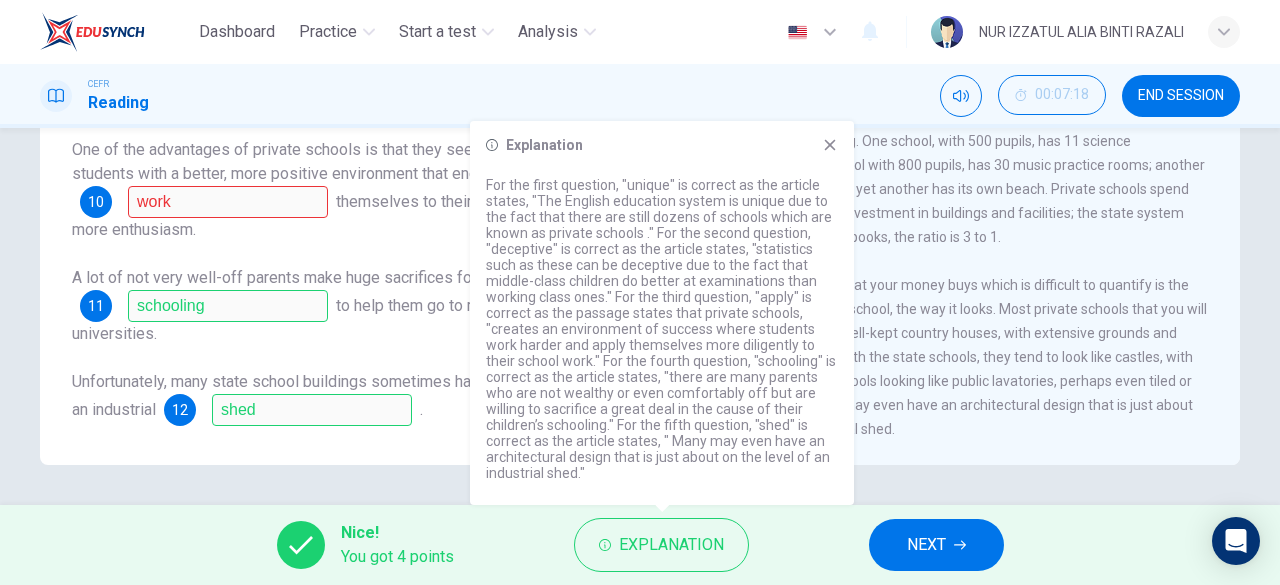 click at bounding box center (830, 145) 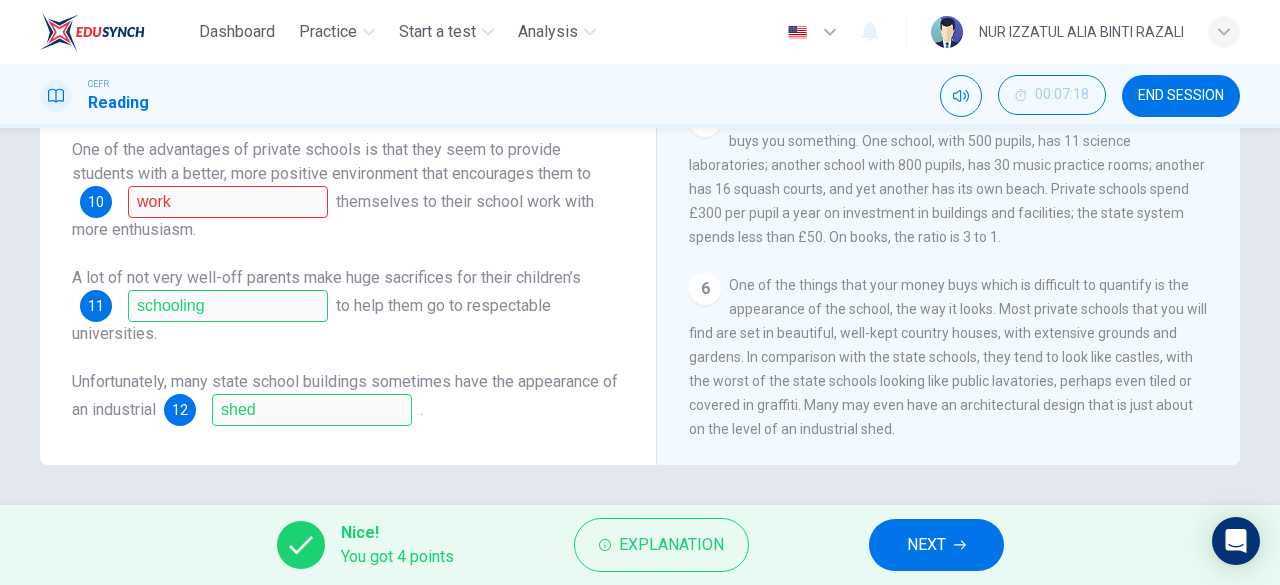 scroll, scrollTop: 0, scrollLeft: 0, axis: both 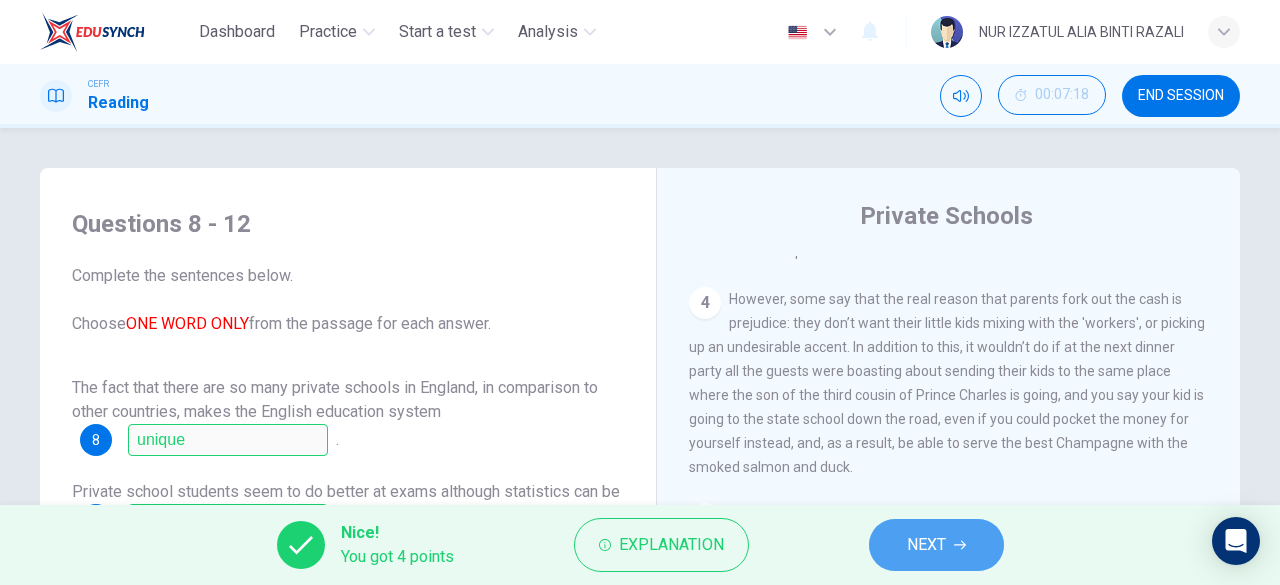 click on "NEXT" at bounding box center [936, 545] 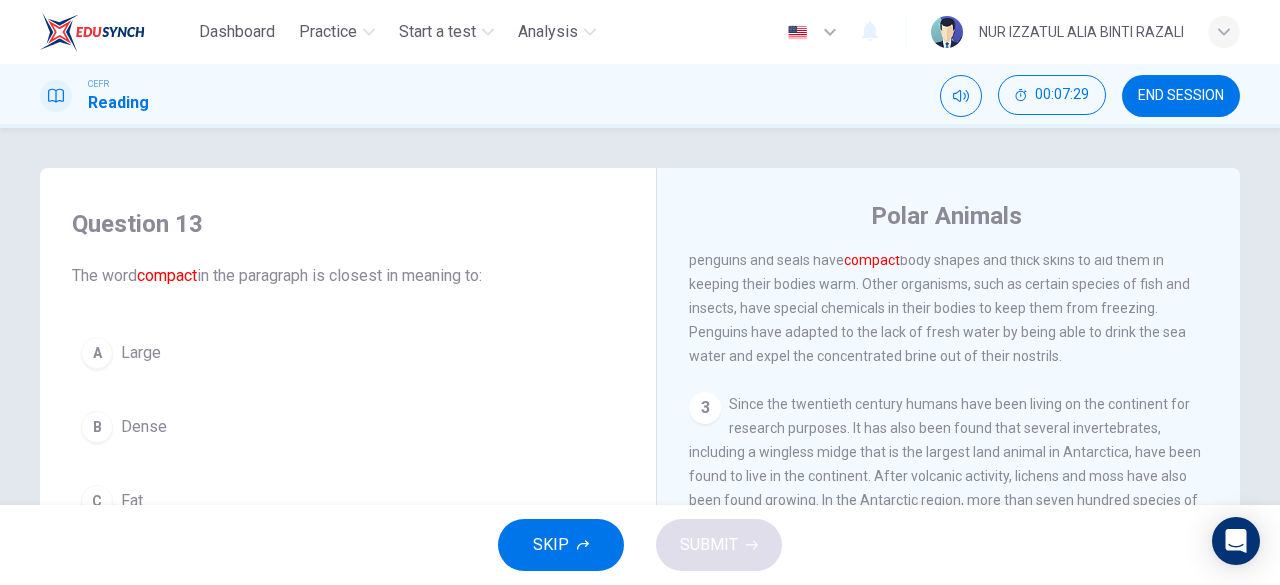 scroll, scrollTop: 100, scrollLeft: 0, axis: vertical 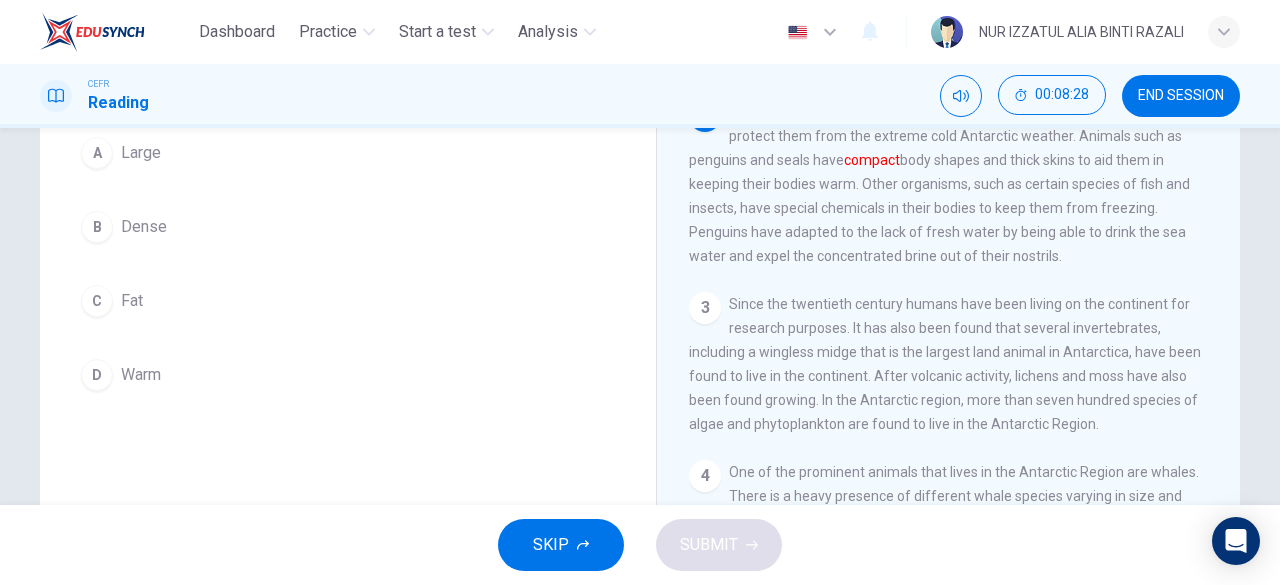 click on "B Dense" at bounding box center (348, 227) 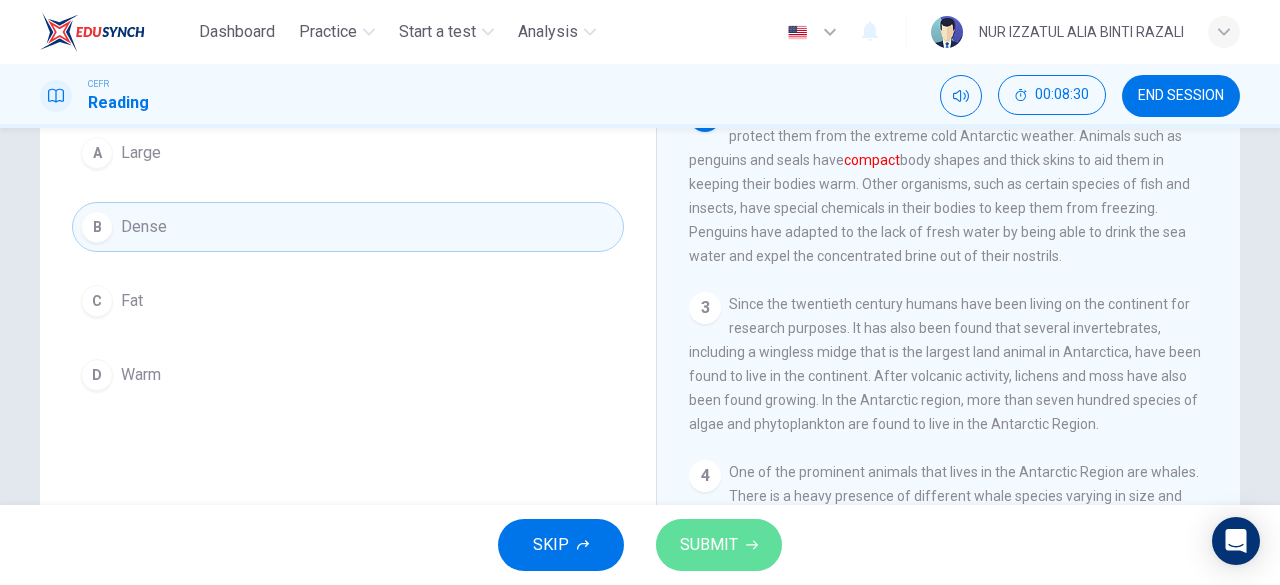 drag, startPoint x: 743, startPoint y: 540, endPoint x: 740, endPoint y: 530, distance: 10.440307 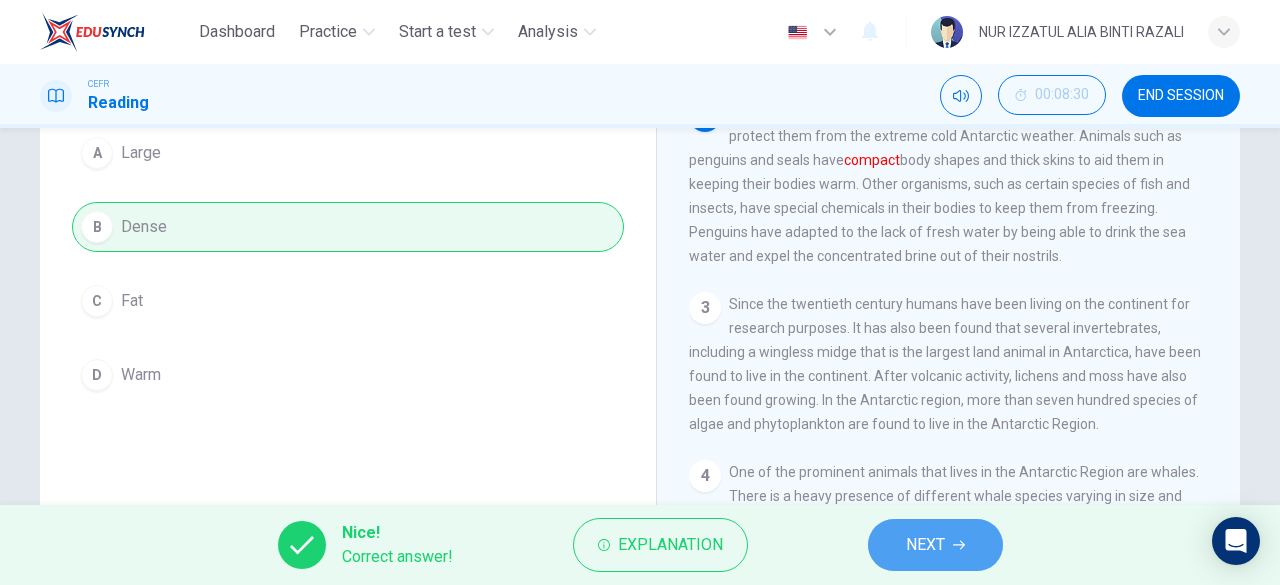 click on "NEXT" at bounding box center [935, 545] 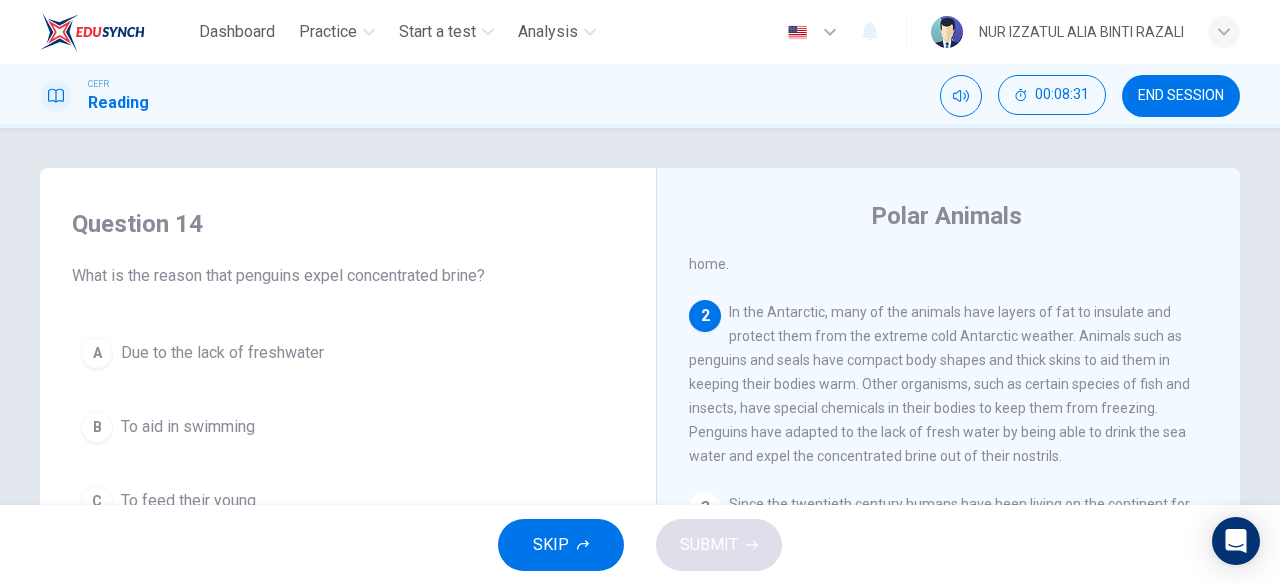 scroll, scrollTop: 100, scrollLeft: 0, axis: vertical 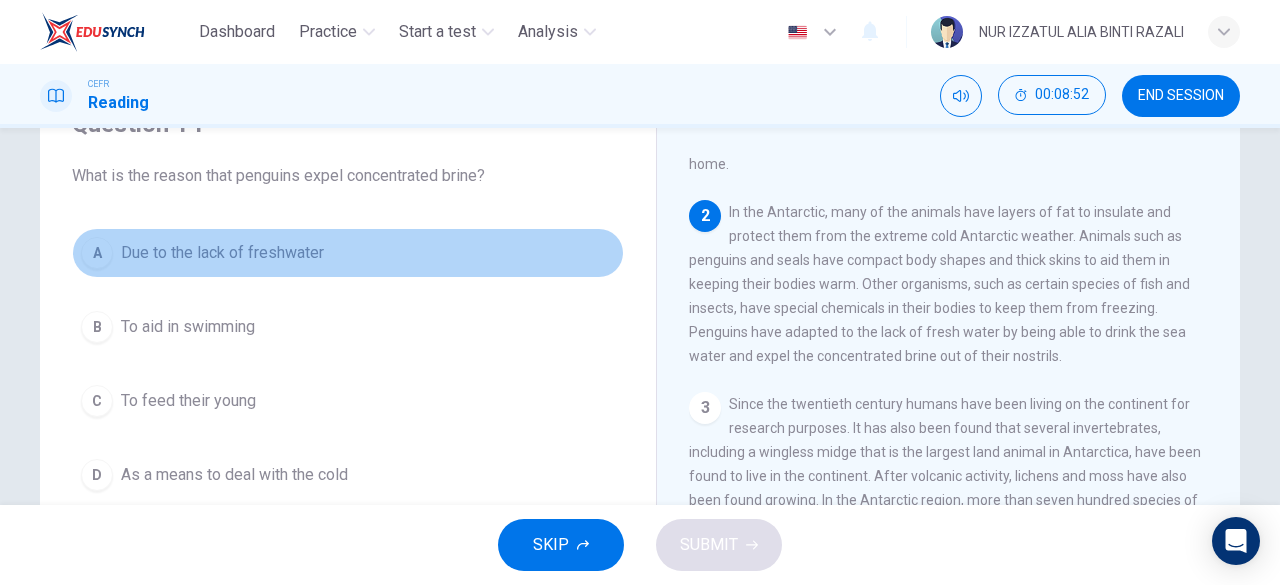 click on "Due to the lack of freshwater" at bounding box center [222, 253] 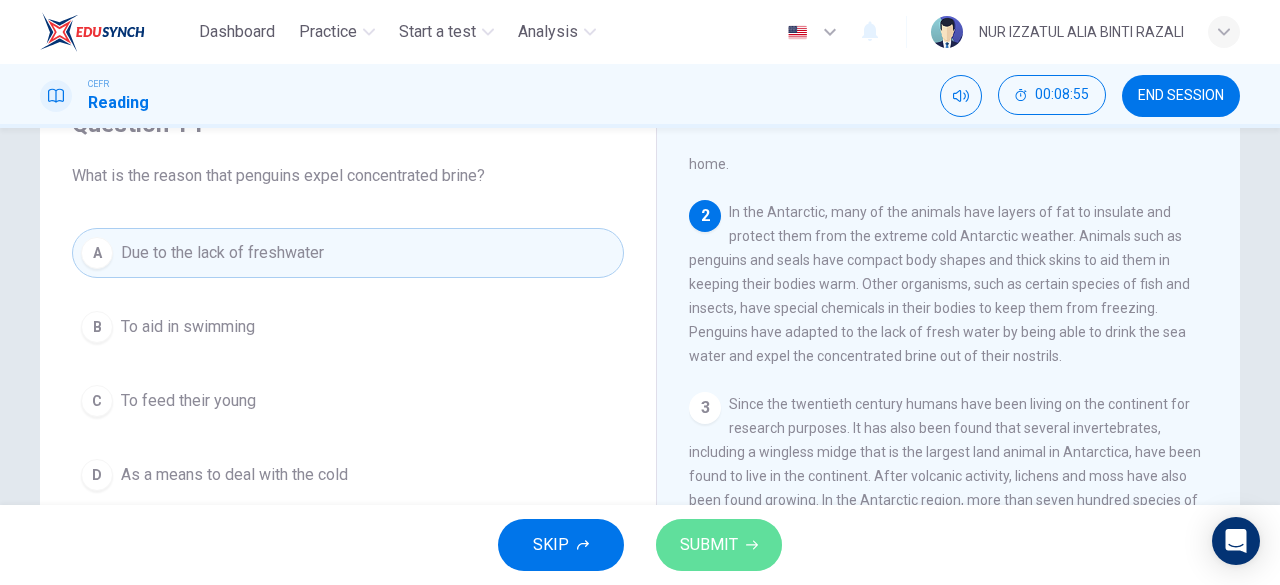 click on "SUBMIT" at bounding box center [709, 545] 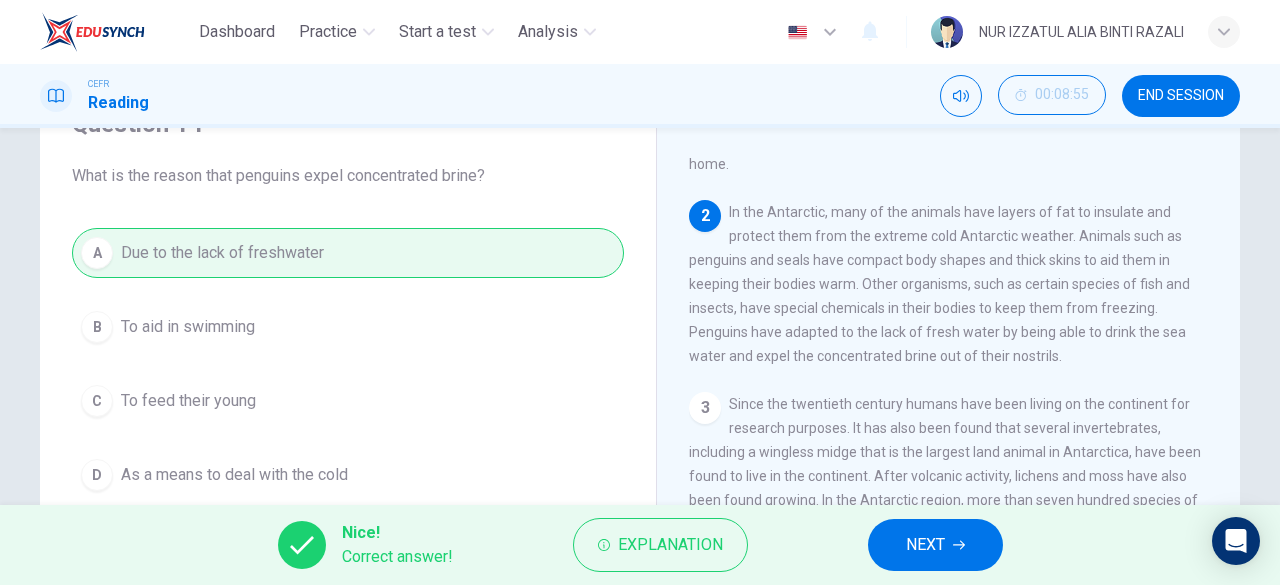 click on "NEXT" at bounding box center [935, 545] 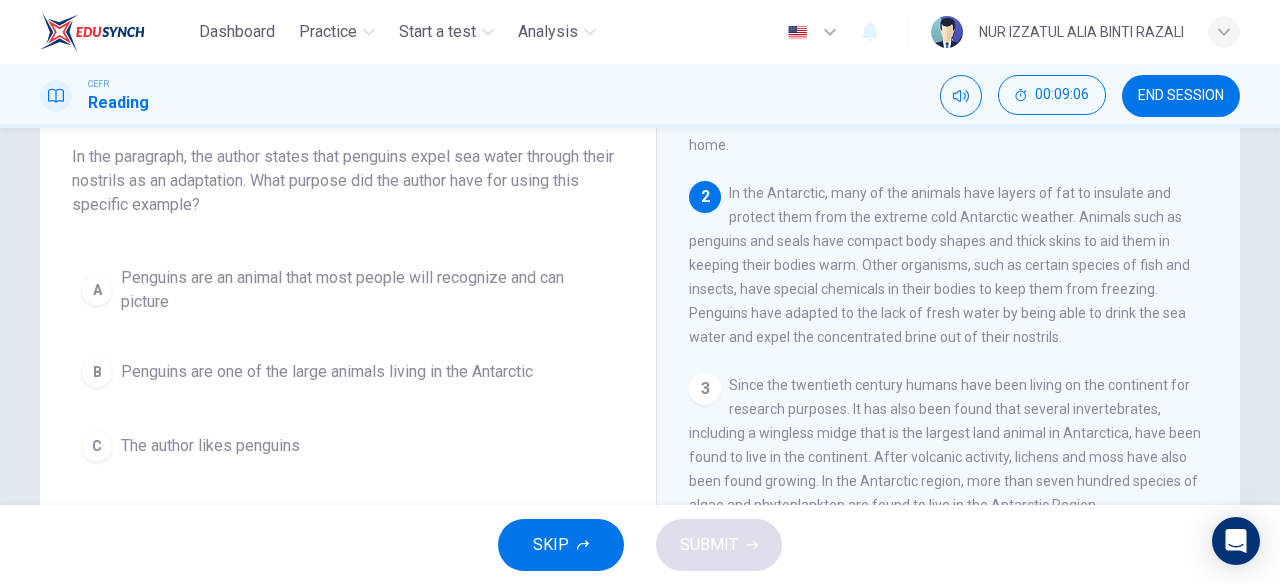 scroll, scrollTop: 100, scrollLeft: 0, axis: vertical 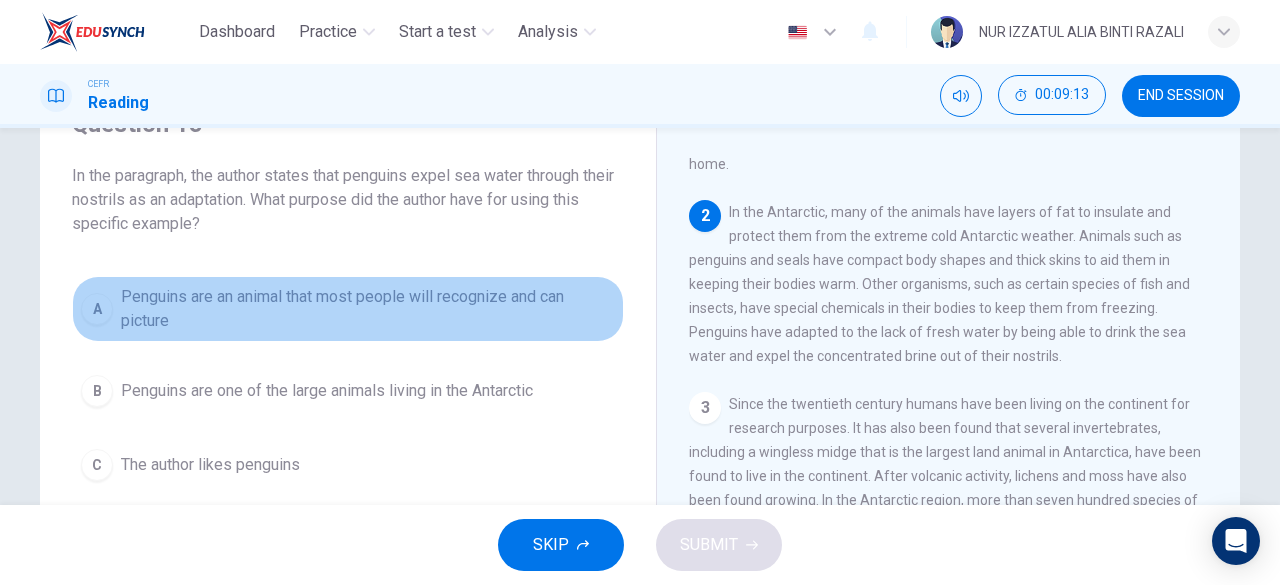 click on "Penguins are an animal that most people will recognize and can picture" at bounding box center (368, 309) 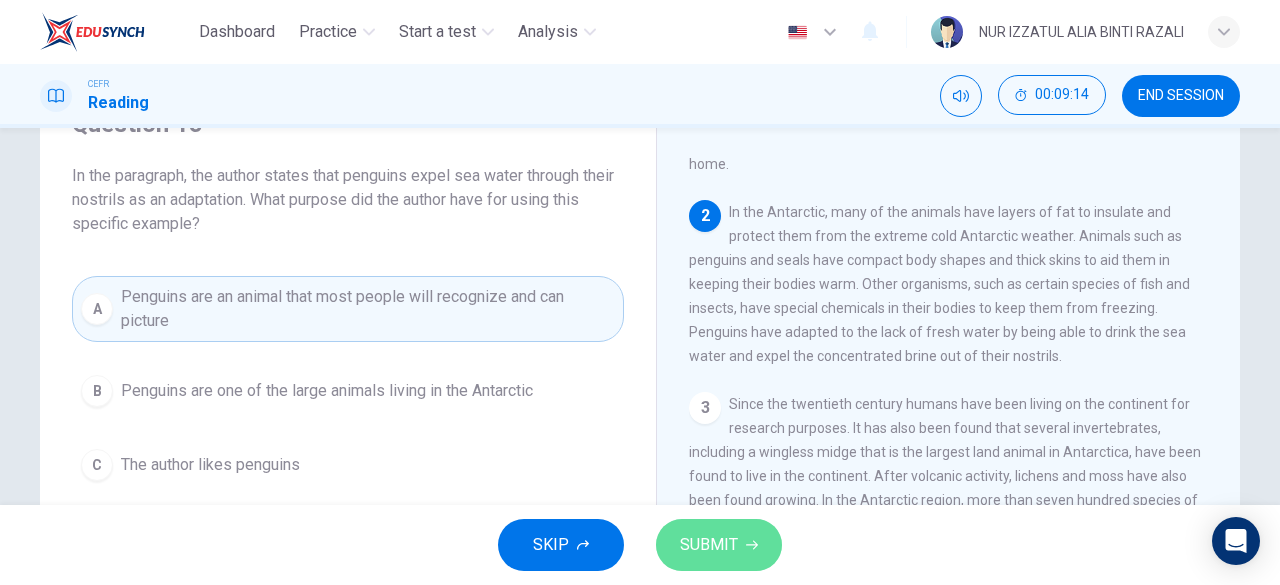 click on "SUBMIT" at bounding box center [709, 545] 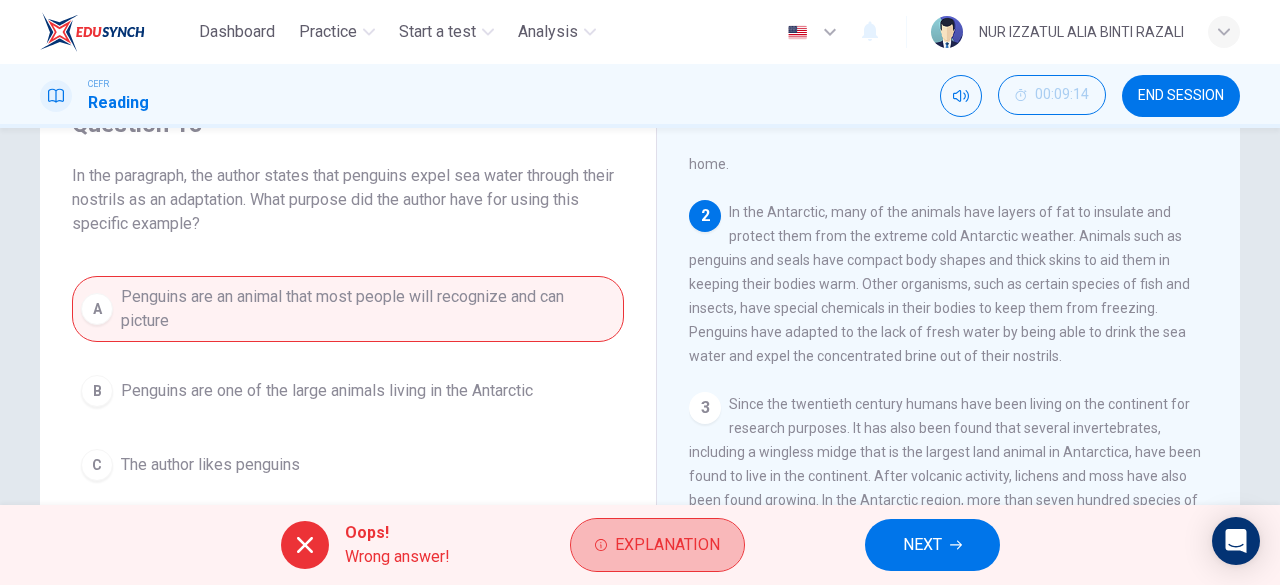 click on "Explanation" at bounding box center (667, 545) 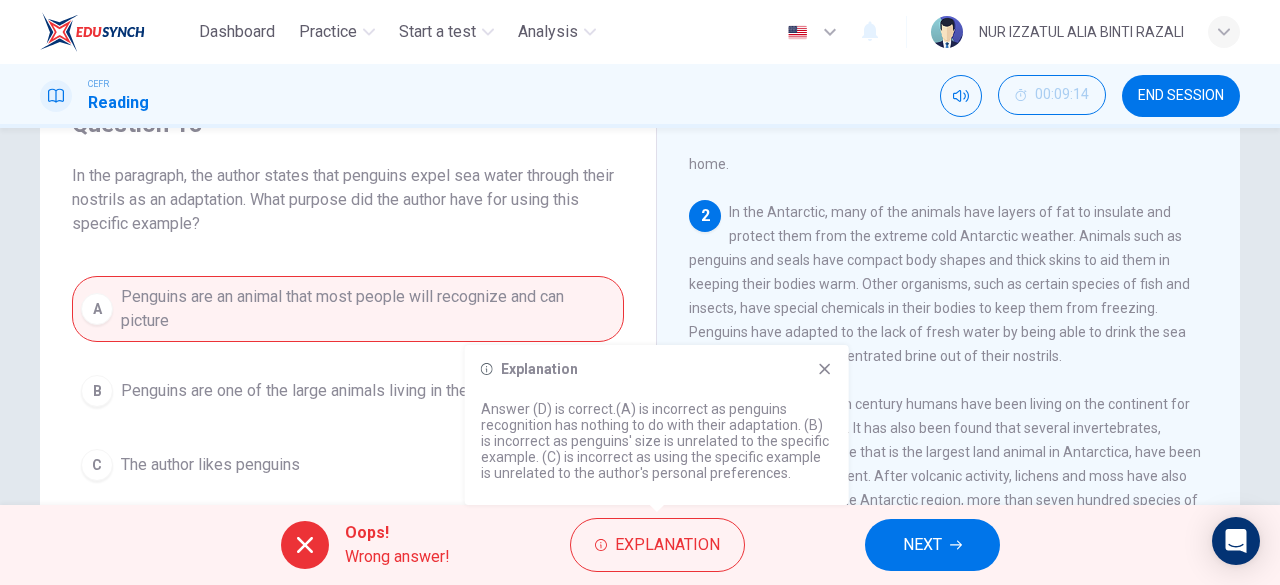 click at bounding box center [825, 369] 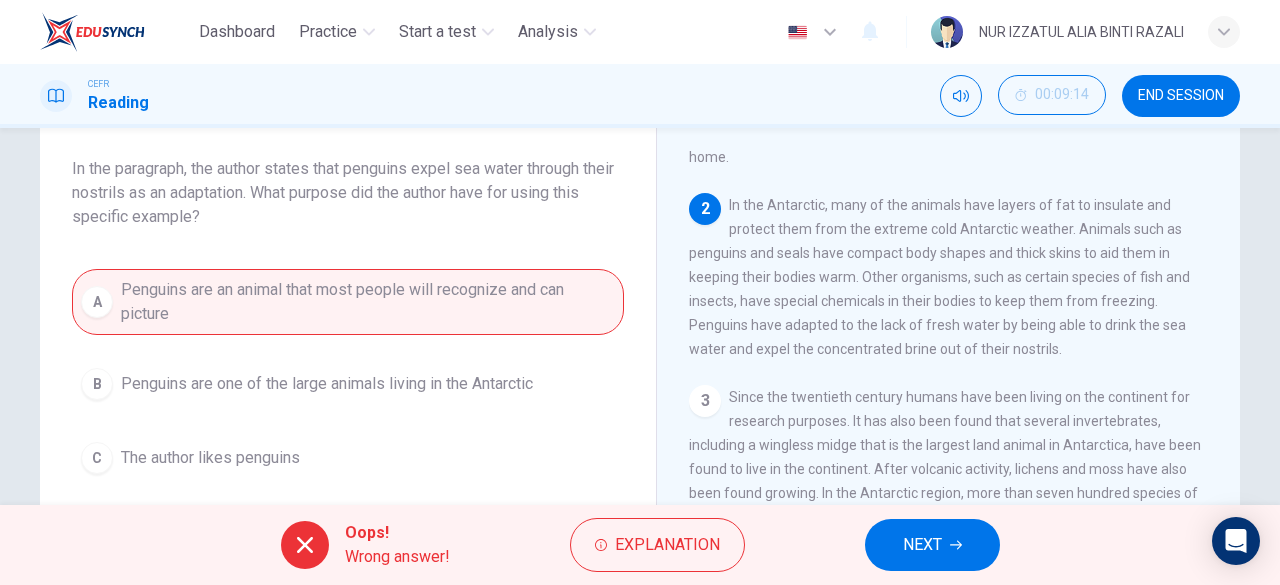 scroll, scrollTop: 100, scrollLeft: 0, axis: vertical 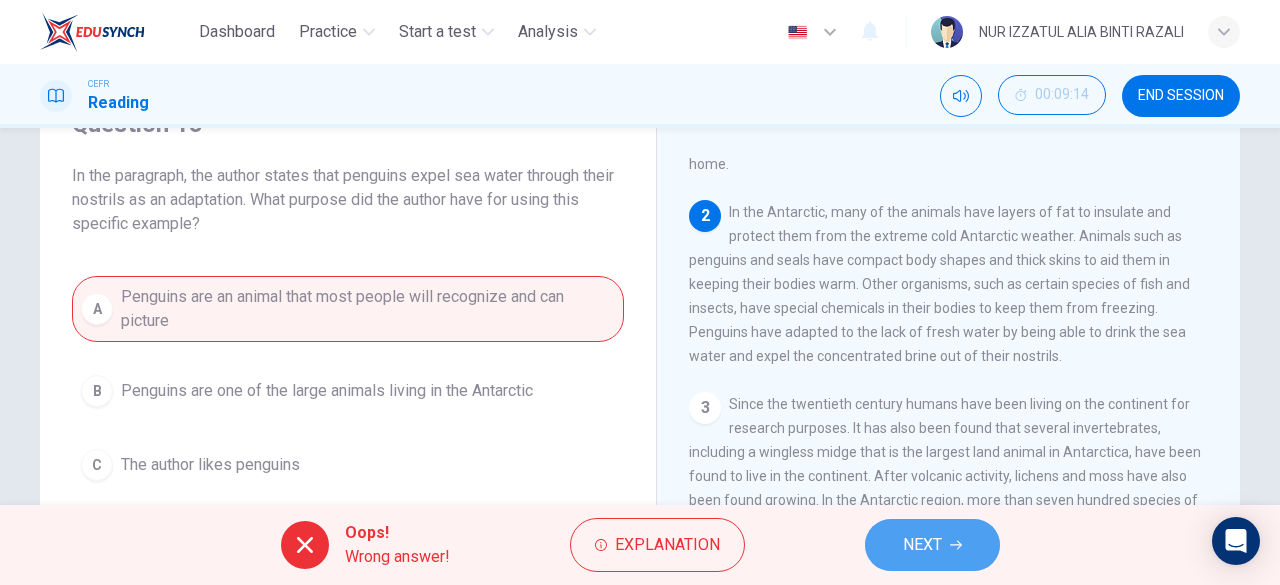 click on "NEXT" at bounding box center (922, 545) 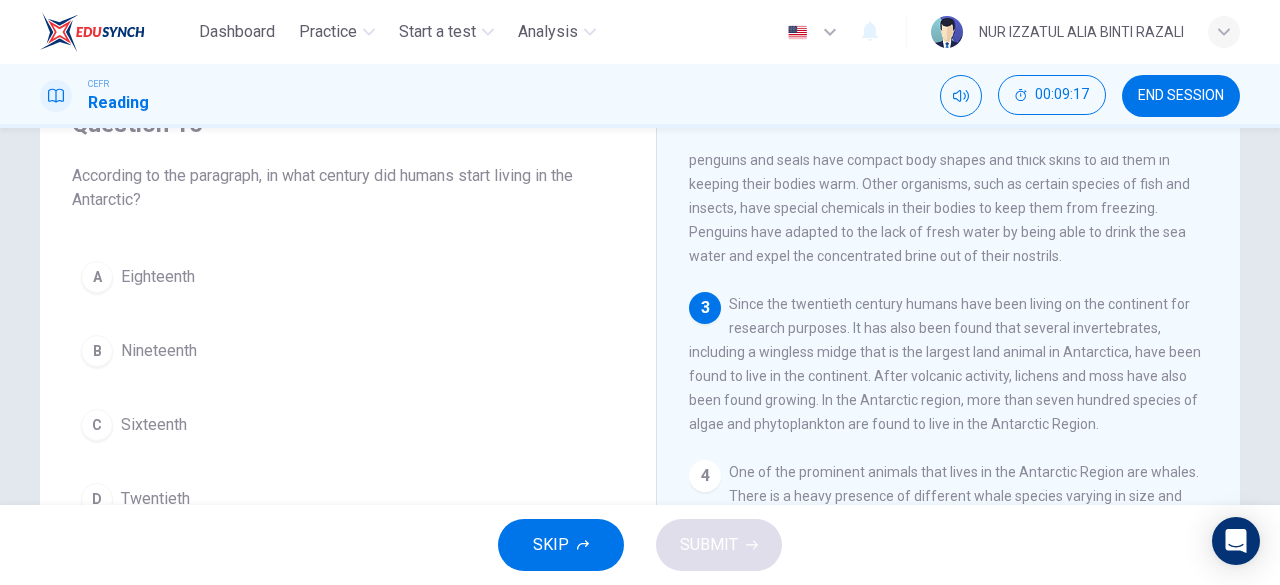 scroll, scrollTop: 300, scrollLeft: 0, axis: vertical 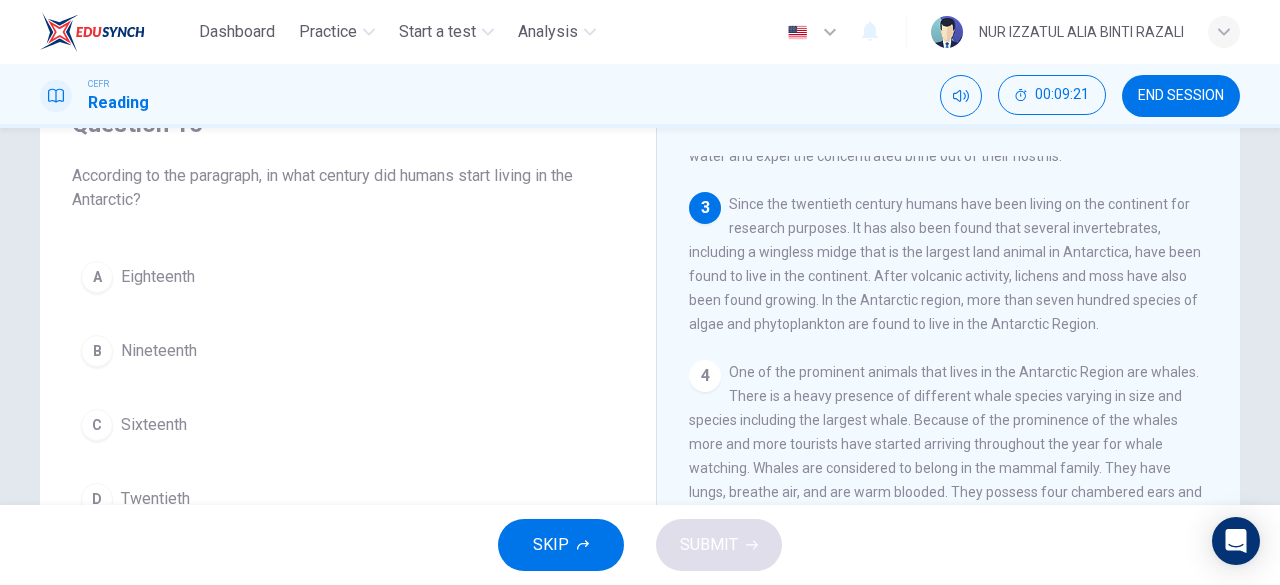click on "D Twentieth" at bounding box center (348, 499) 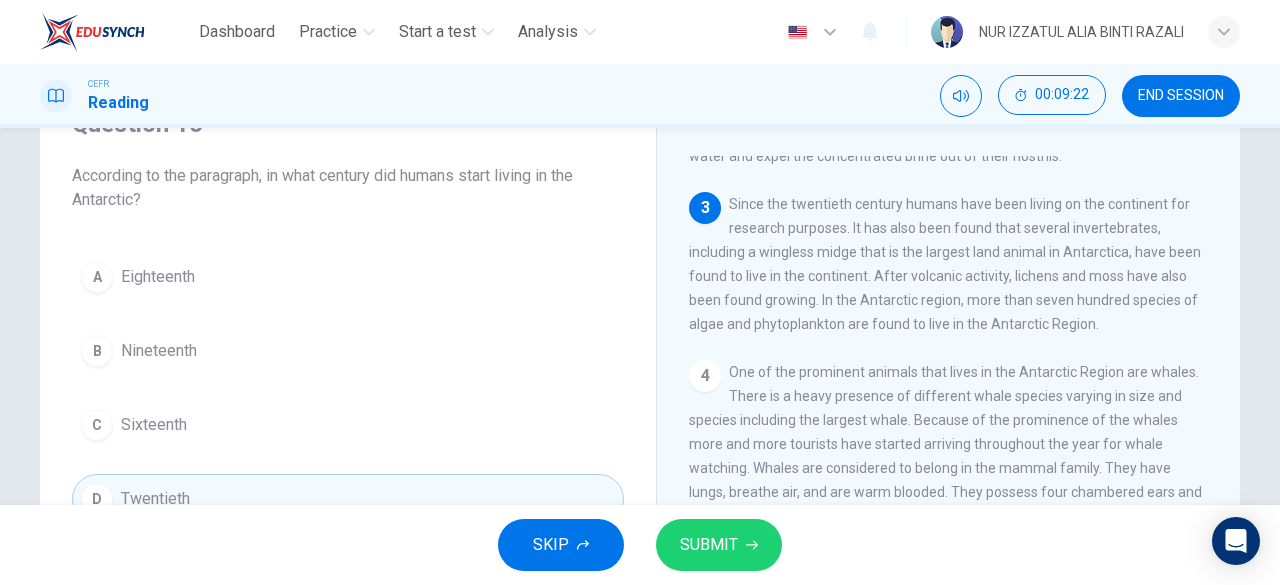 click on "SUBMIT" at bounding box center [719, 545] 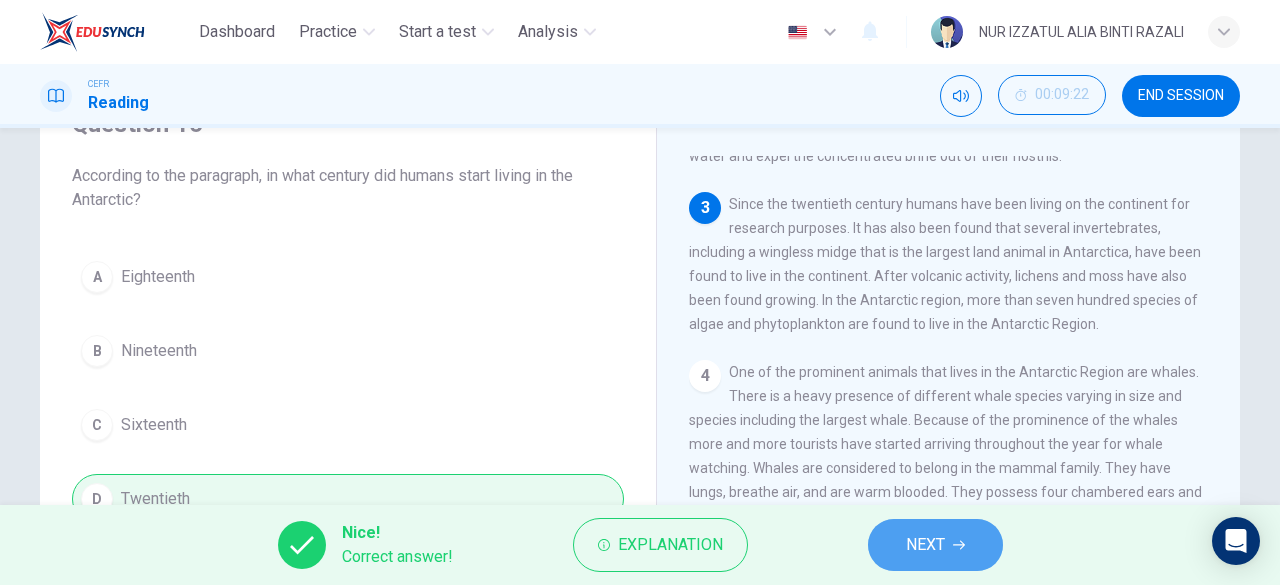 click on "NEXT" at bounding box center [925, 545] 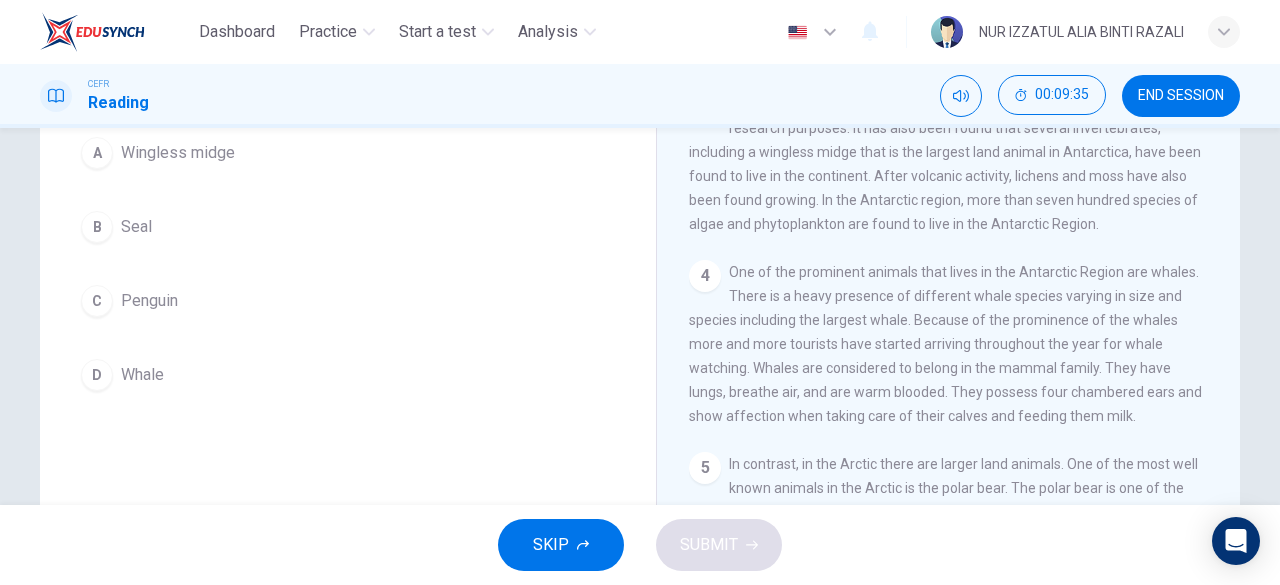 scroll, scrollTop: 100, scrollLeft: 0, axis: vertical 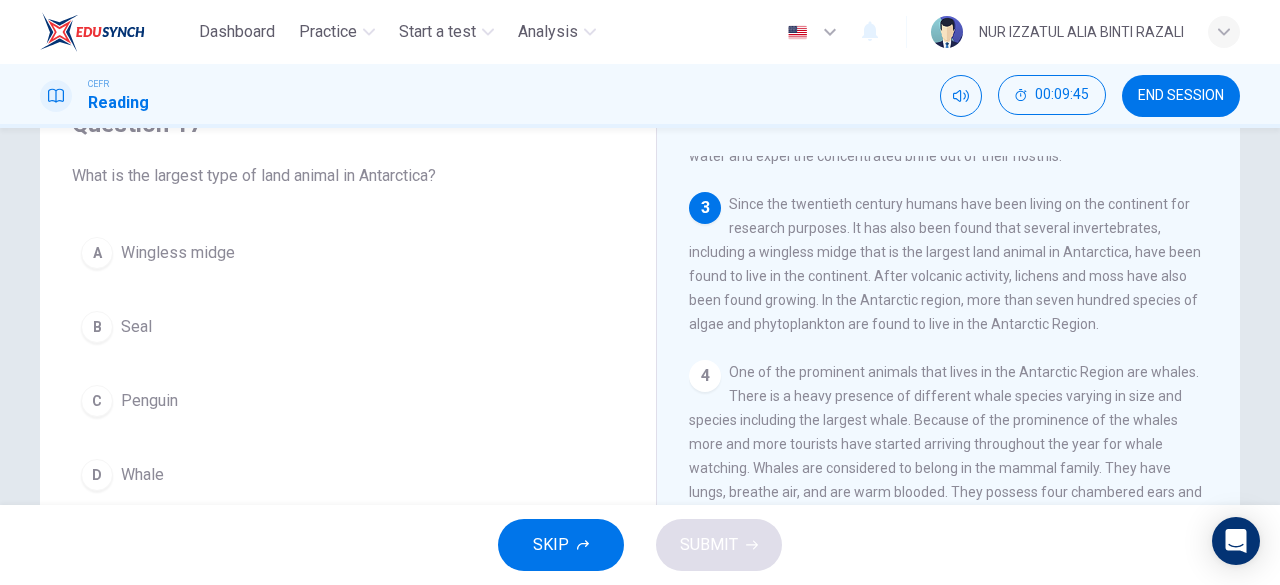 click on "A Wingless midge" at bounding box center [348, 253] 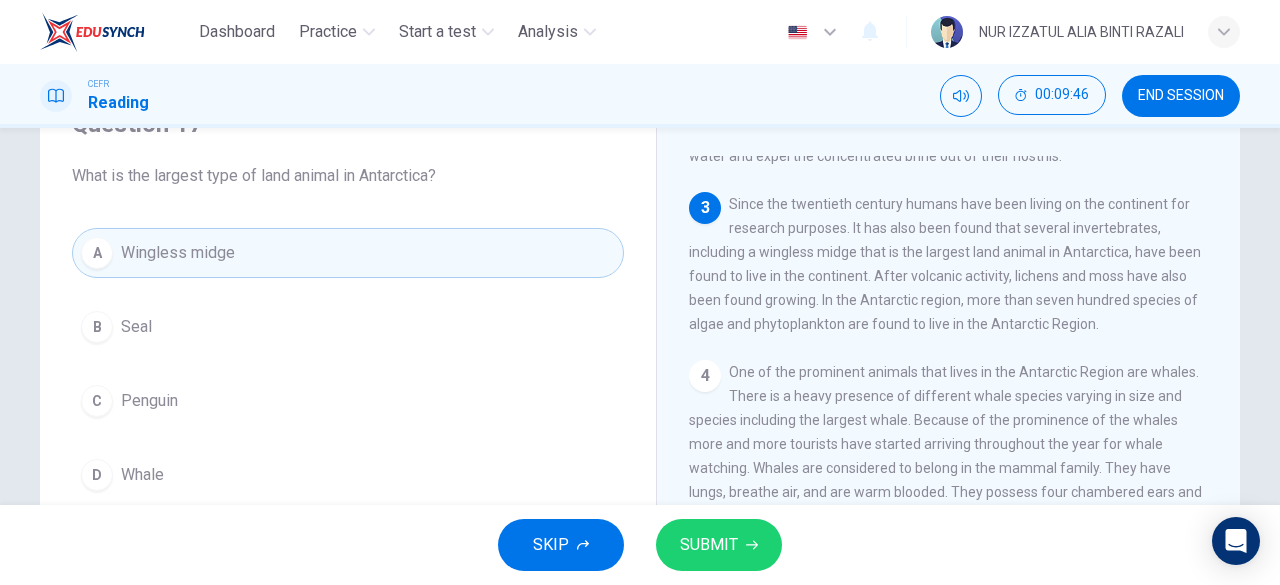 click on "SUBMIT" at bounding box center [709, 545] 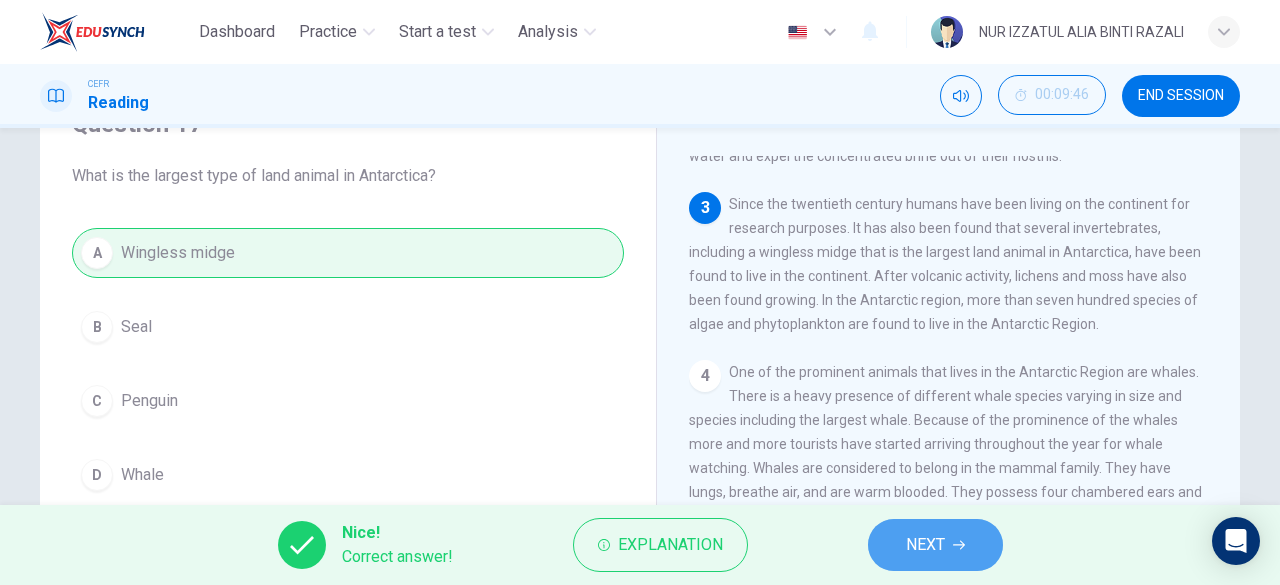 click on "NEXT" at bounding box center [935, 545] 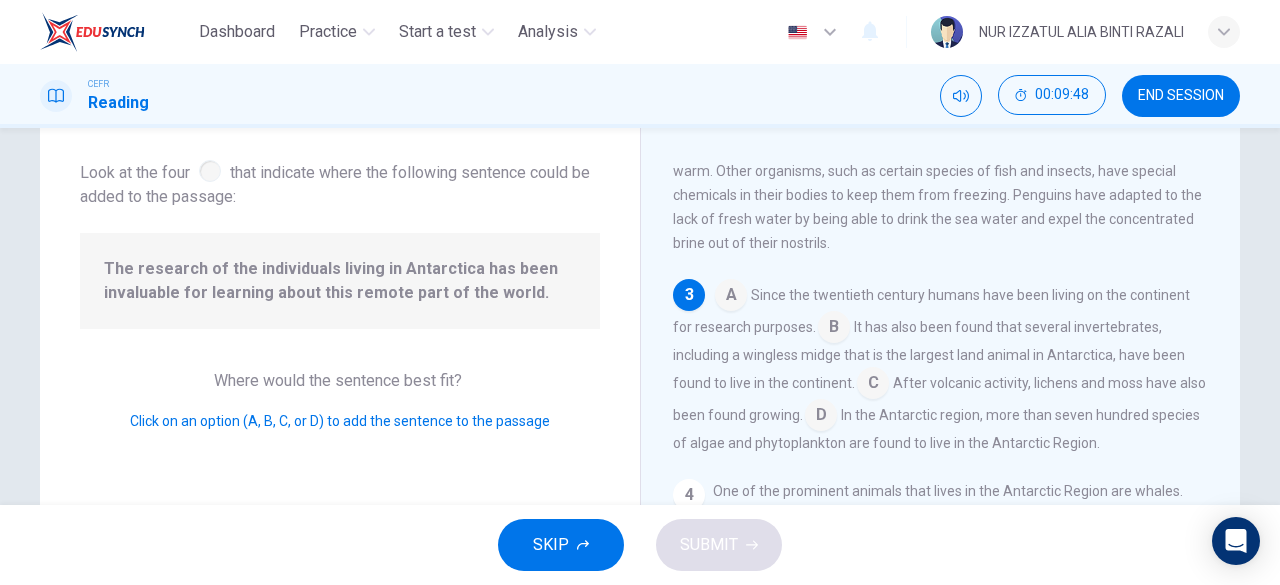 scroll, scrollTop: 220, scrollLeft: 0, axis: vertical 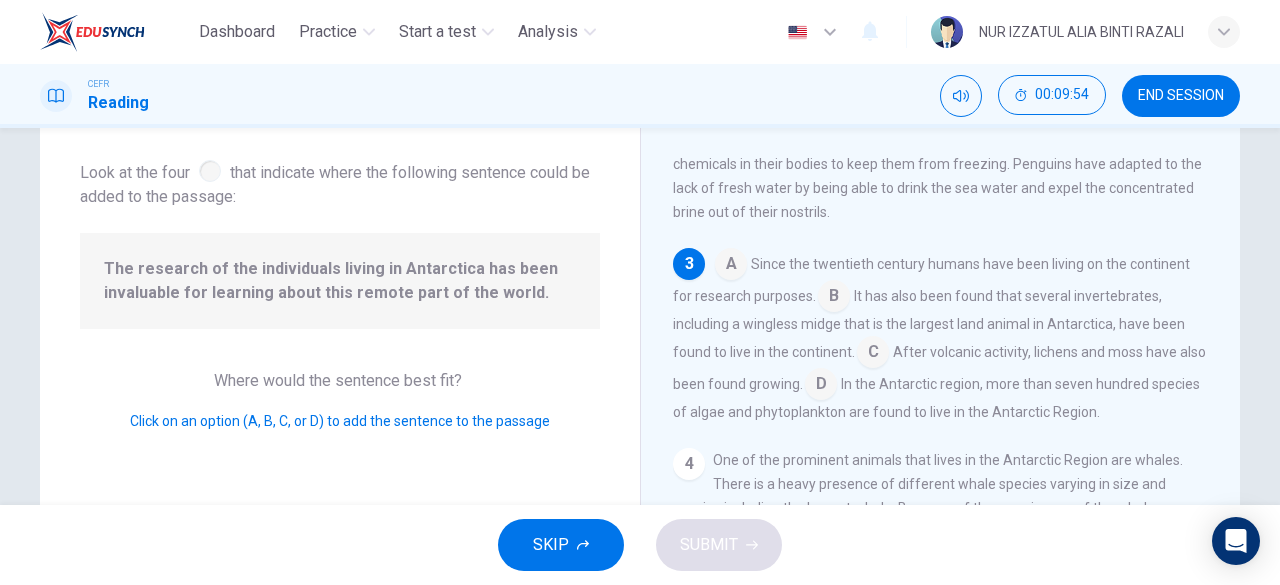 click at bounding box center (731, 266) 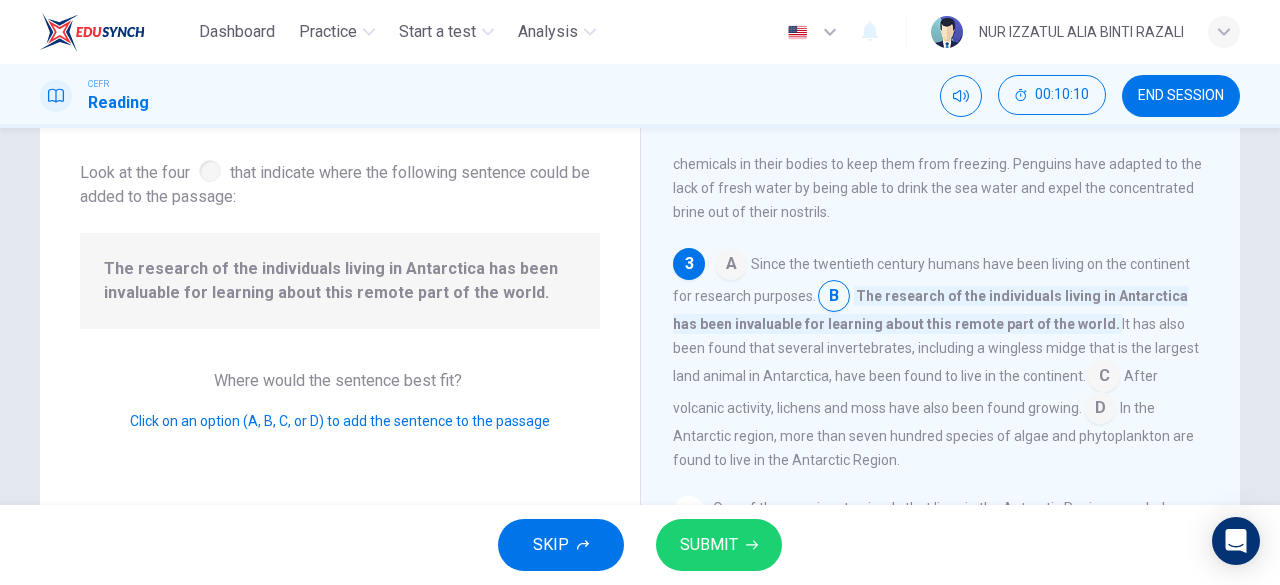 click at bounding box center (731, 266) 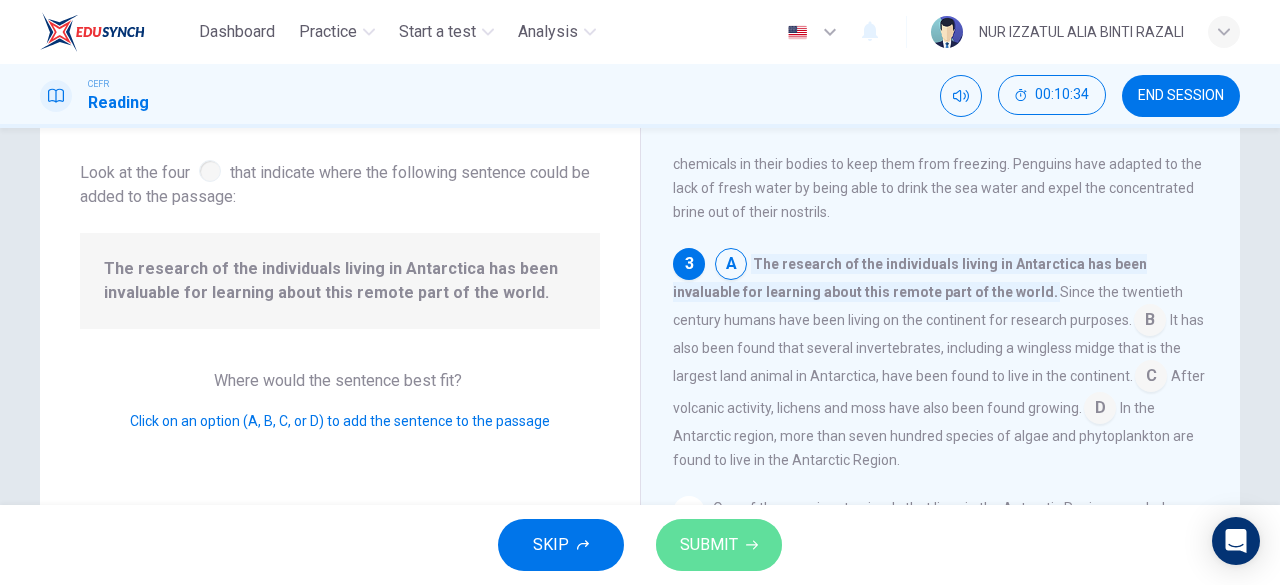 click on "SUBMIT" at bounding box center [709, 545] 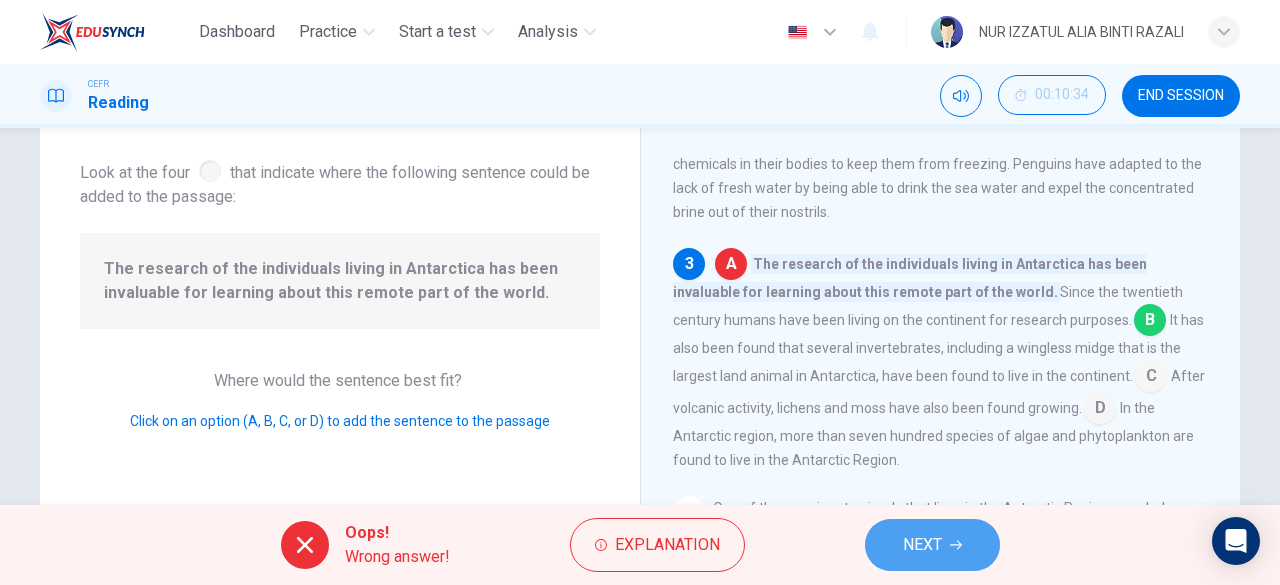 click on "NEXT" at bounding box center (932, 545) 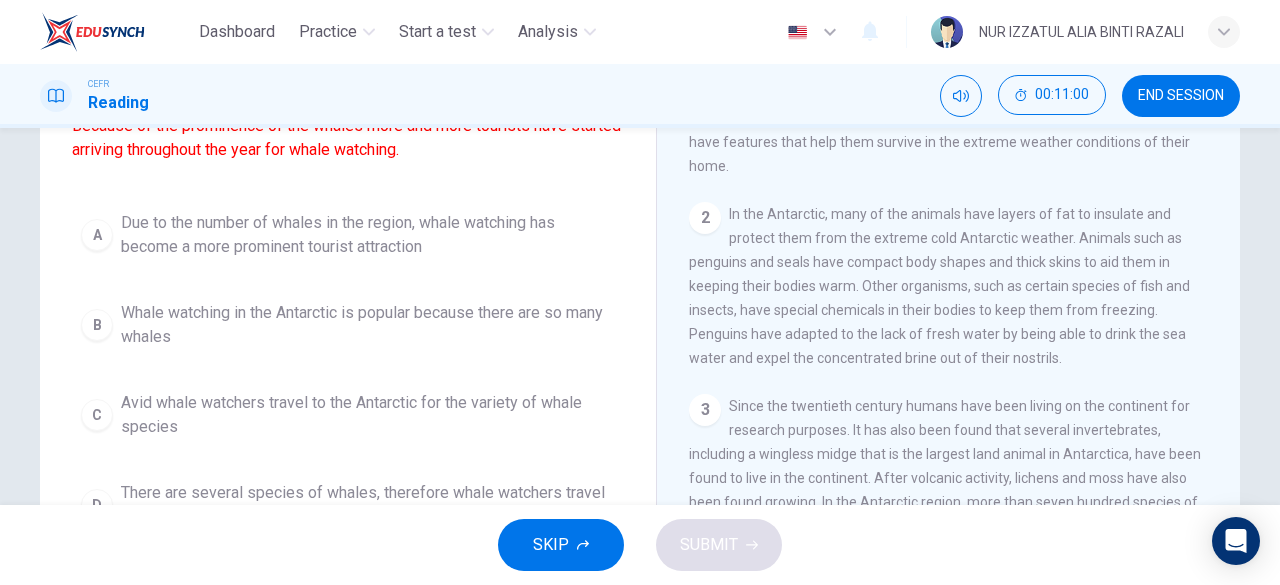 scroll, scrollTop: 398, scrollLeft: 0, axis: vertical 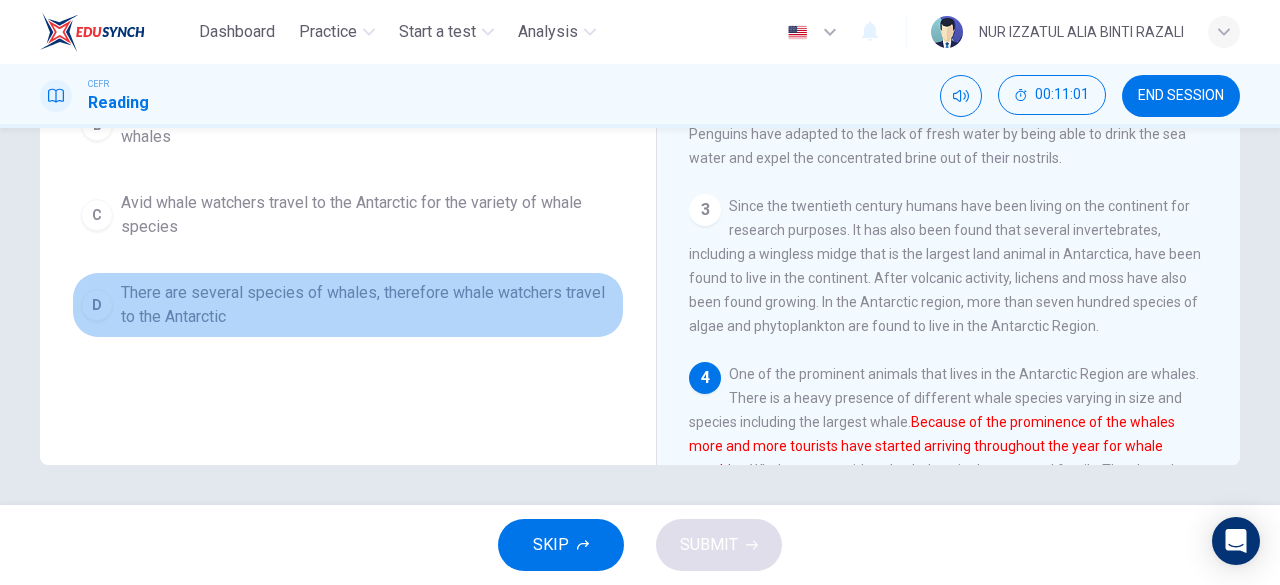 click on "There are several species of whales, therefore whale watchers travel to the Antarctic" at bounding box center (368, 35) 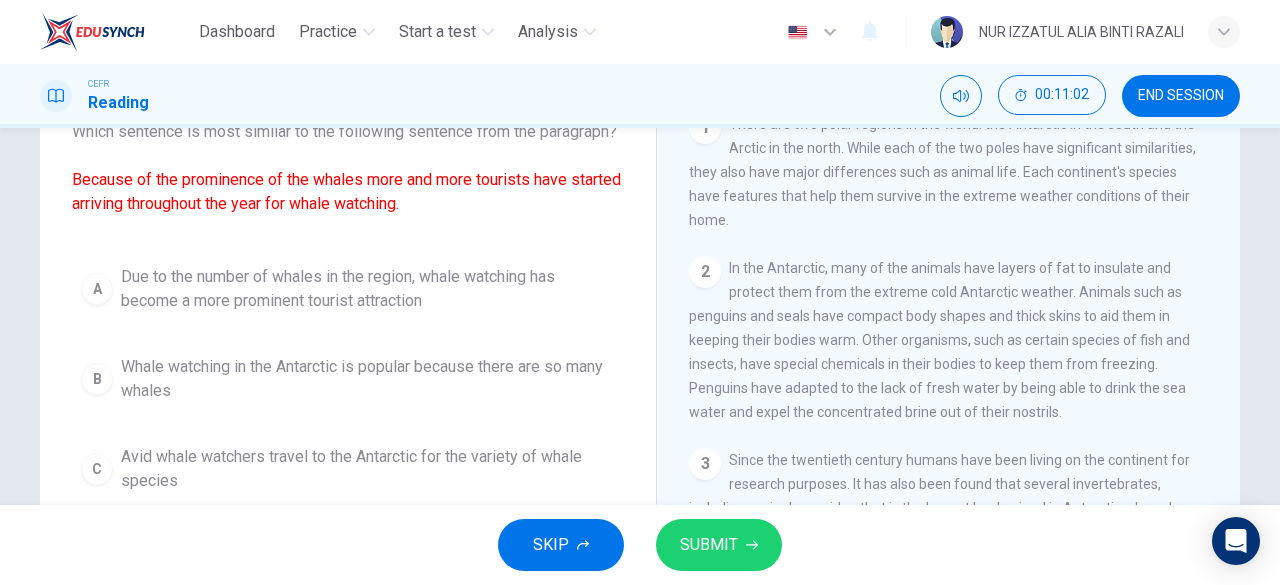 scroll, scrollTop: 98, scrollLeft: 0, axis: vertical 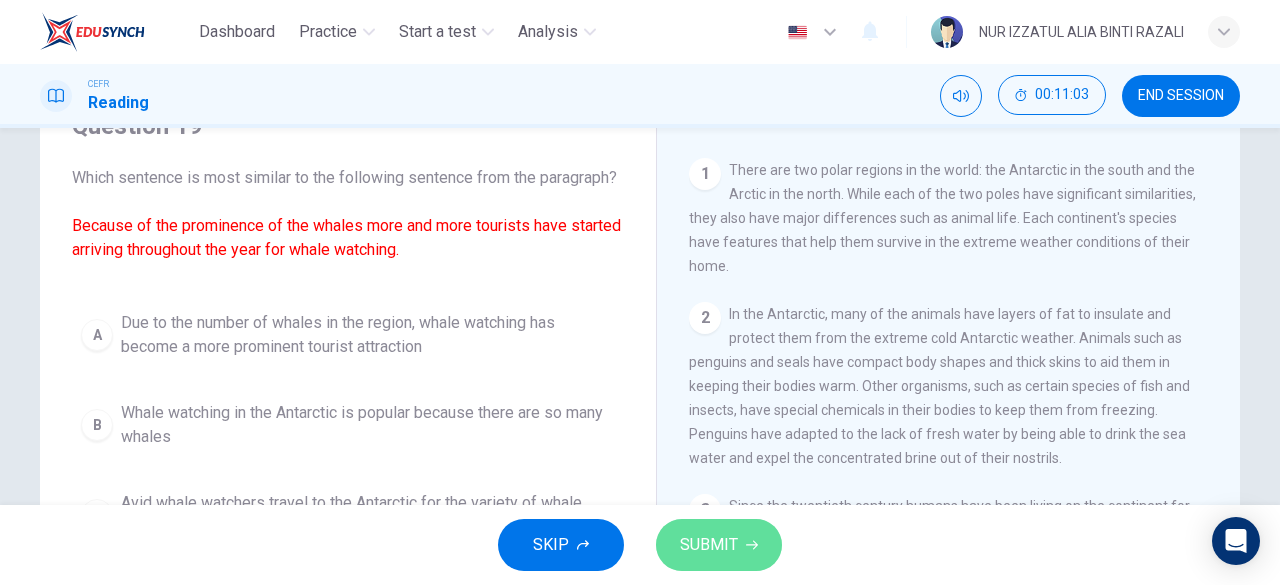 click on "SUBMIT" at bounding box center [709, 545] 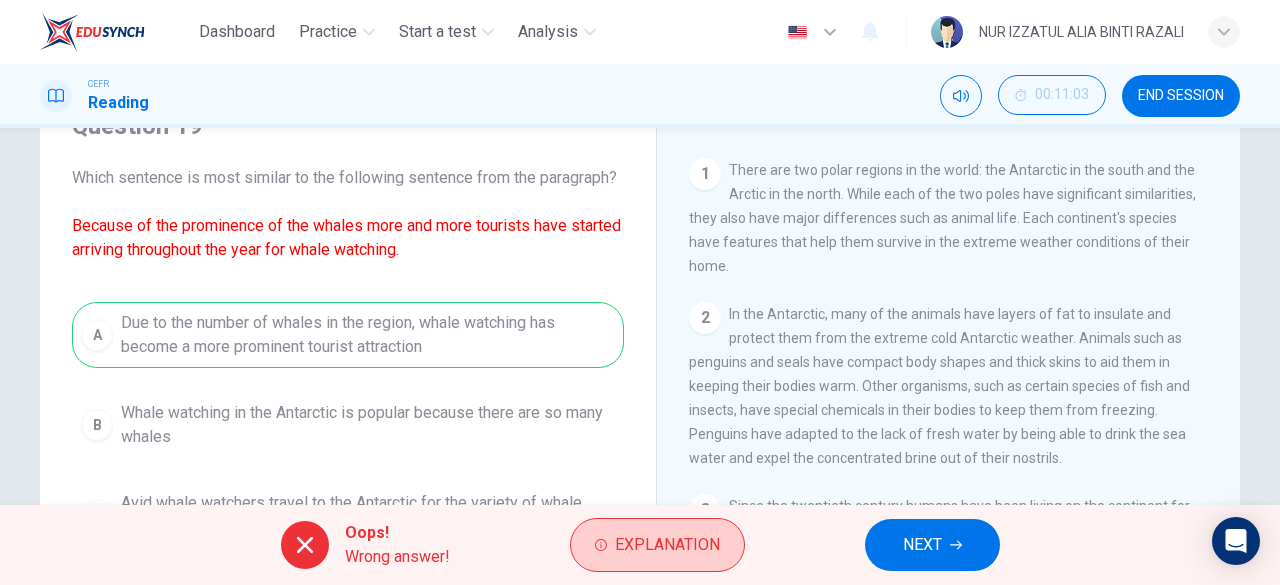 click on "Explanation" at bounding box center [667, 545] 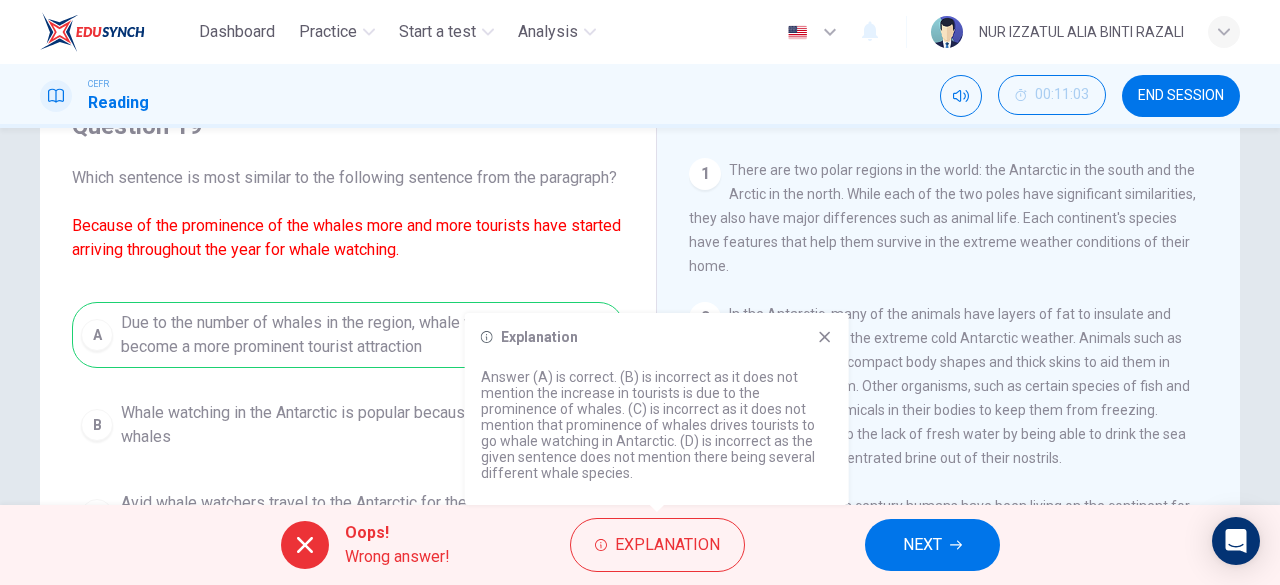 click on "Explanation Answer (A) is correct. (B) is incorrect as it does not mention the increase in tourists is due to the prominence of  whales. (C) is incorrect as it does not mention that prominence of whales drives tourists to go whale watching in Antarctic. (D) is incorrect as the given sentence does not mention there being several different whale species." at bounding box center (657, 409) 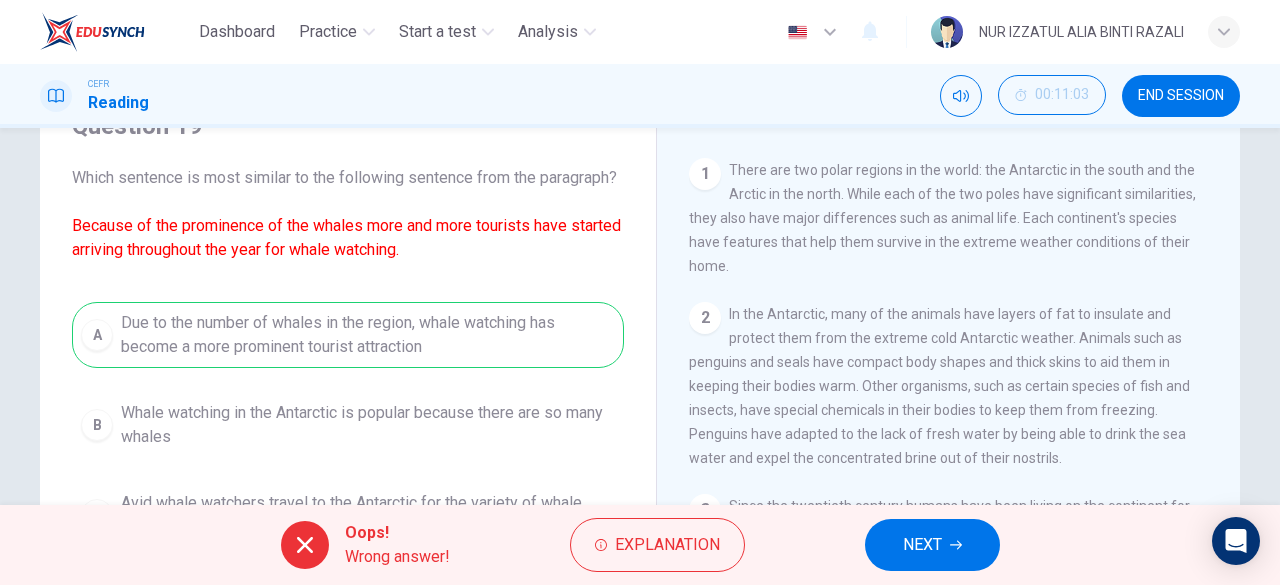 drag, startPoint x: 823, startPoint y: 334, endPoint x: 833, endPoint y: 362, distance: 29.732138 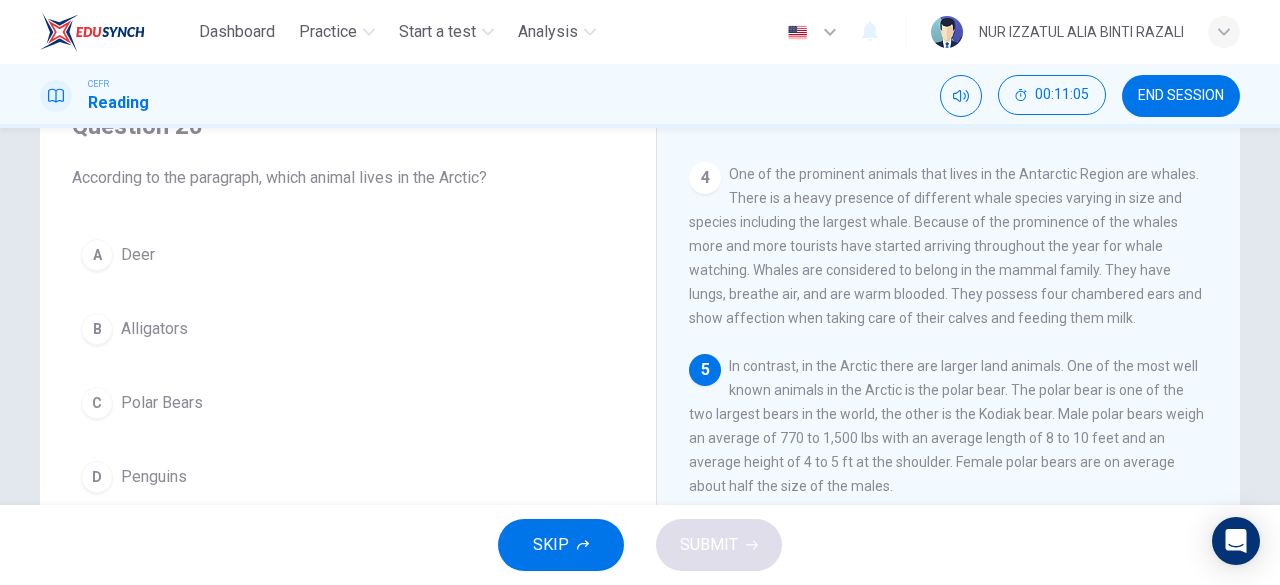 scroll, scrollTop: 572, scrollLeft: 0, axis: vertical 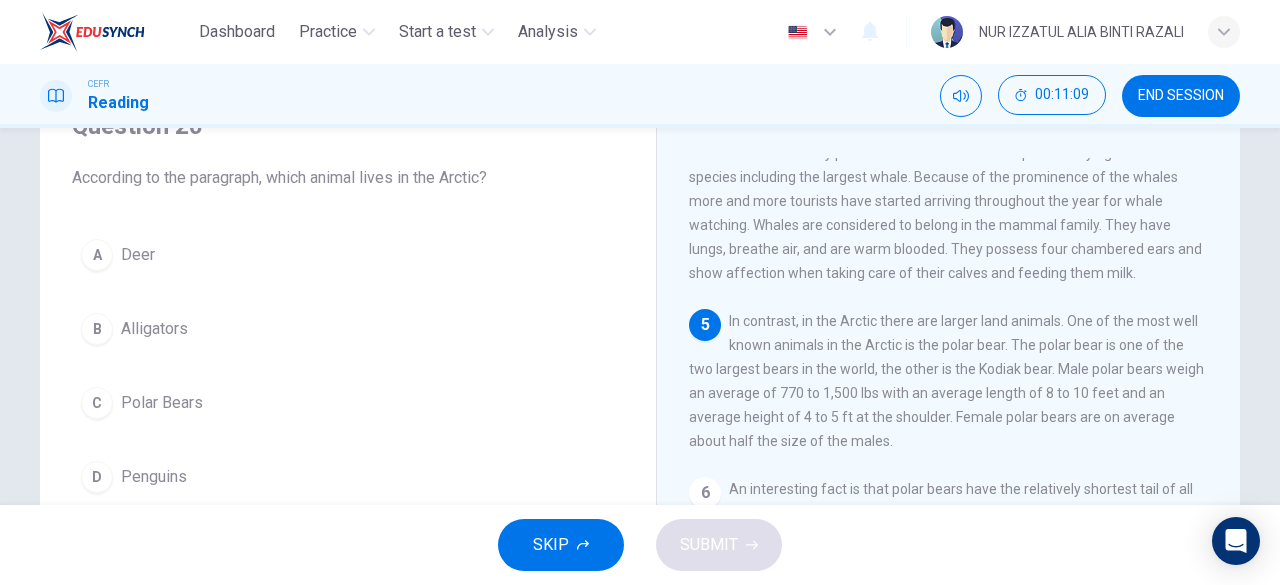 click on "C Polar Bears" at bounding box center [348, 403] 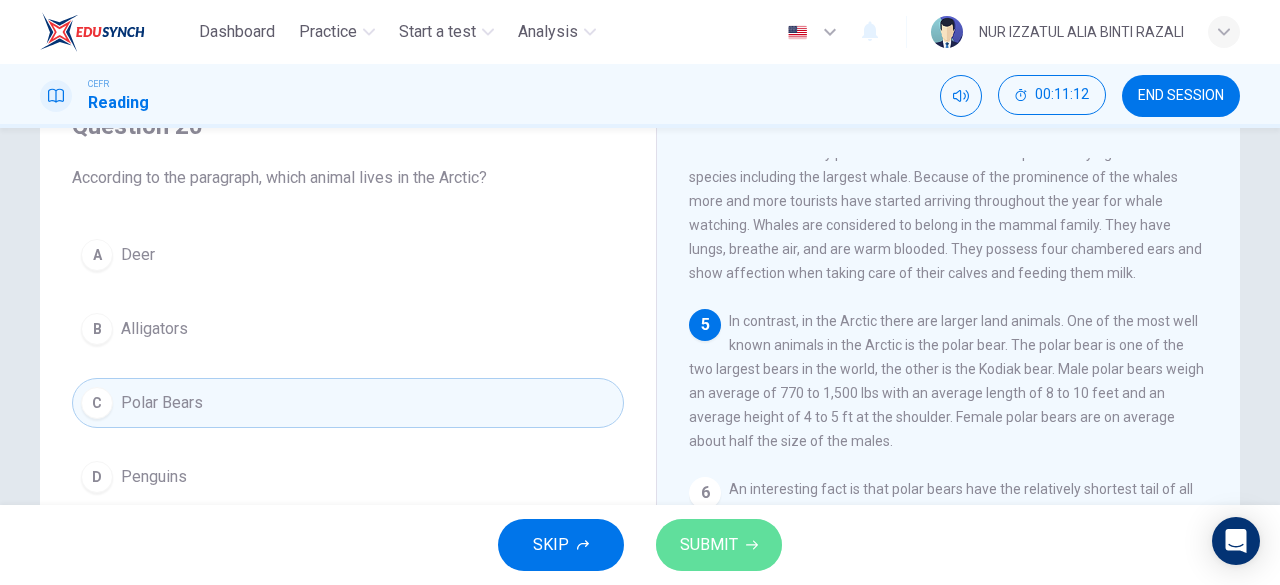 click on "SUBMIT" at bounding box center (709, 545) 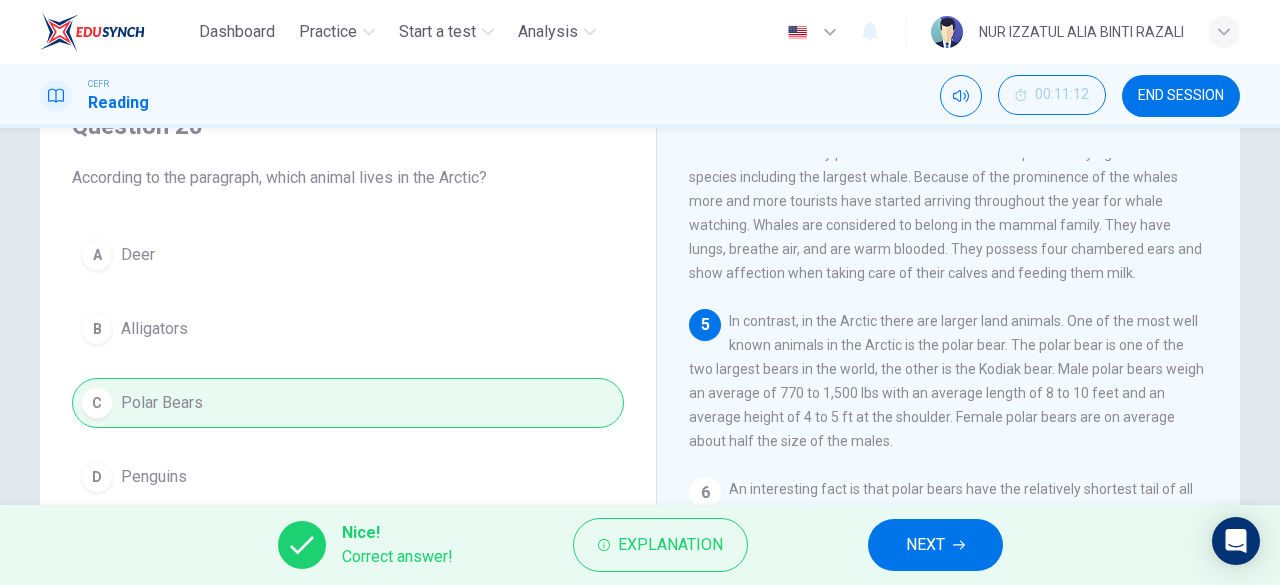 click on "NEXT" at bounding box center (925, 545) 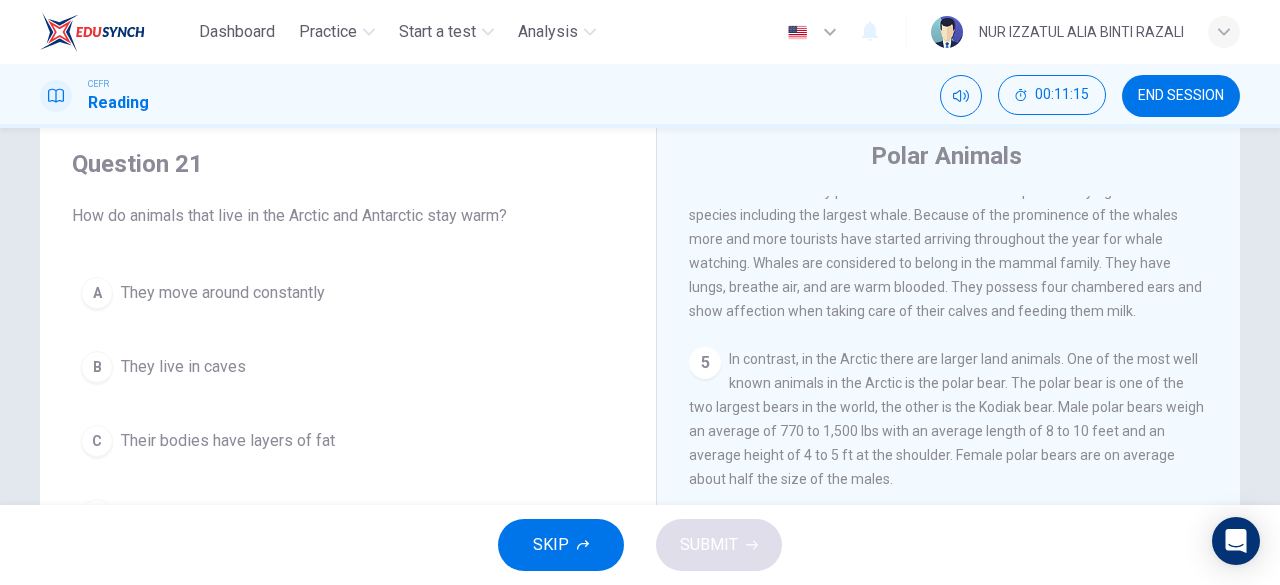 scroll, scrollTop: 0, scrollLeft: 0, axis: both 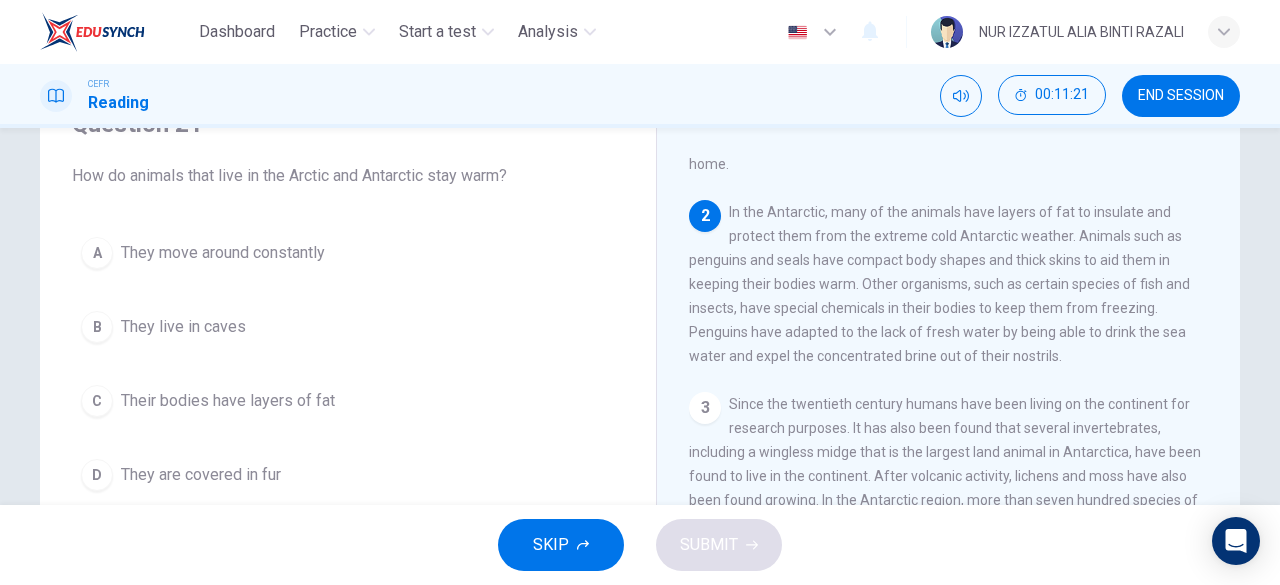 click on "Their bodies have layers of fat" at bounding box center (223, 253) 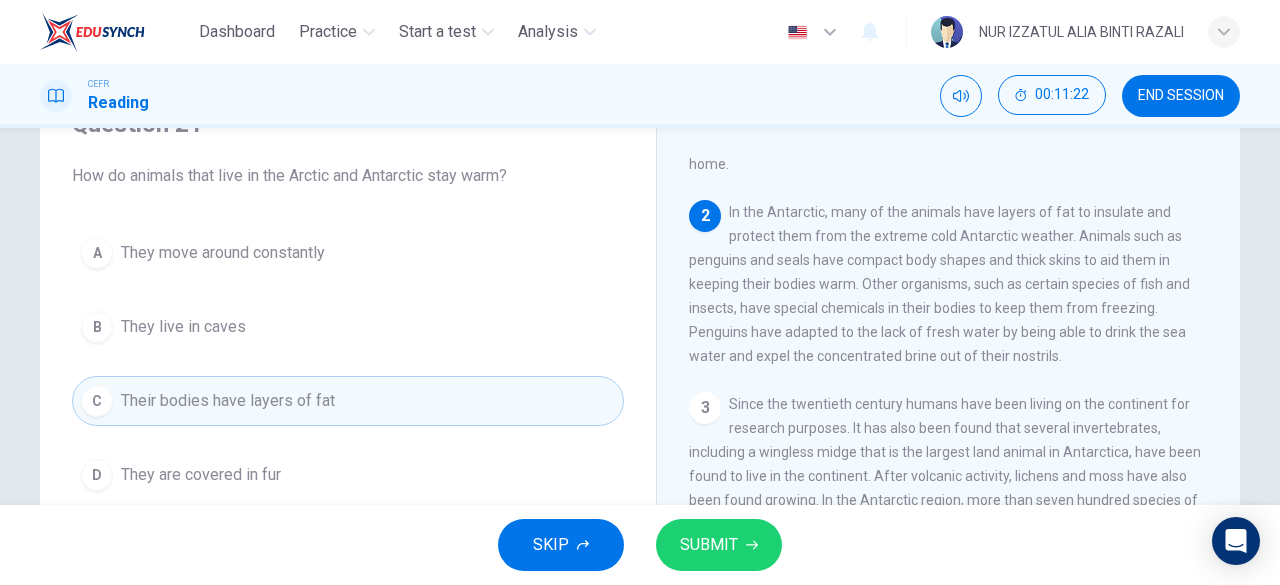 click on "SUBMIT" at bounding box center (719, 545) 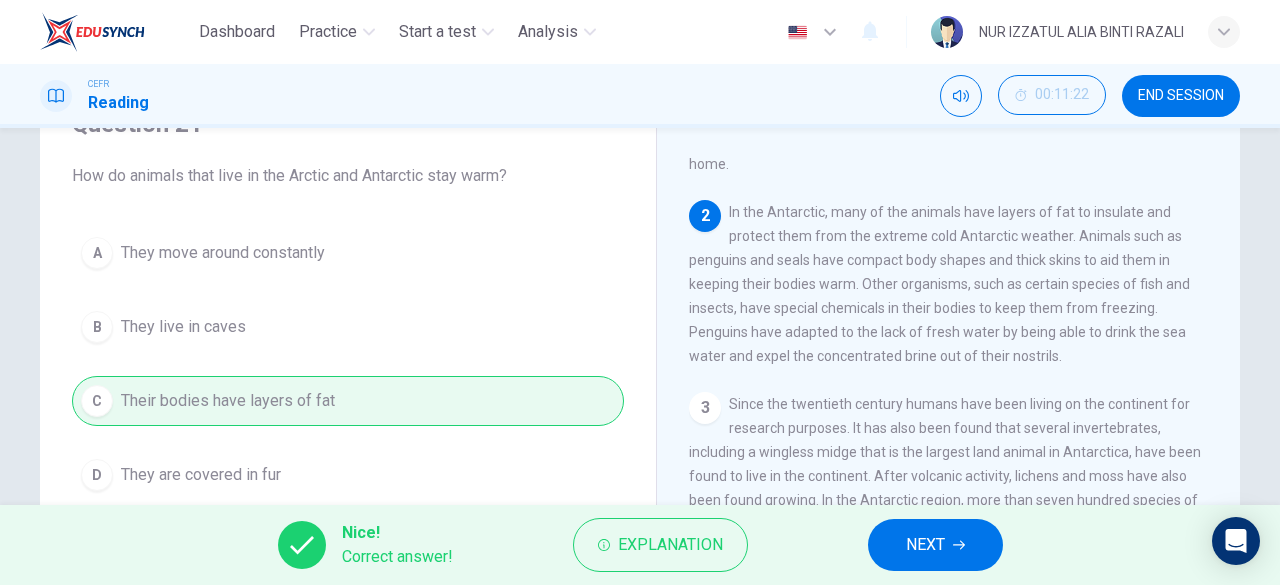 click on "NEXT" at bounding box center (925, 545) 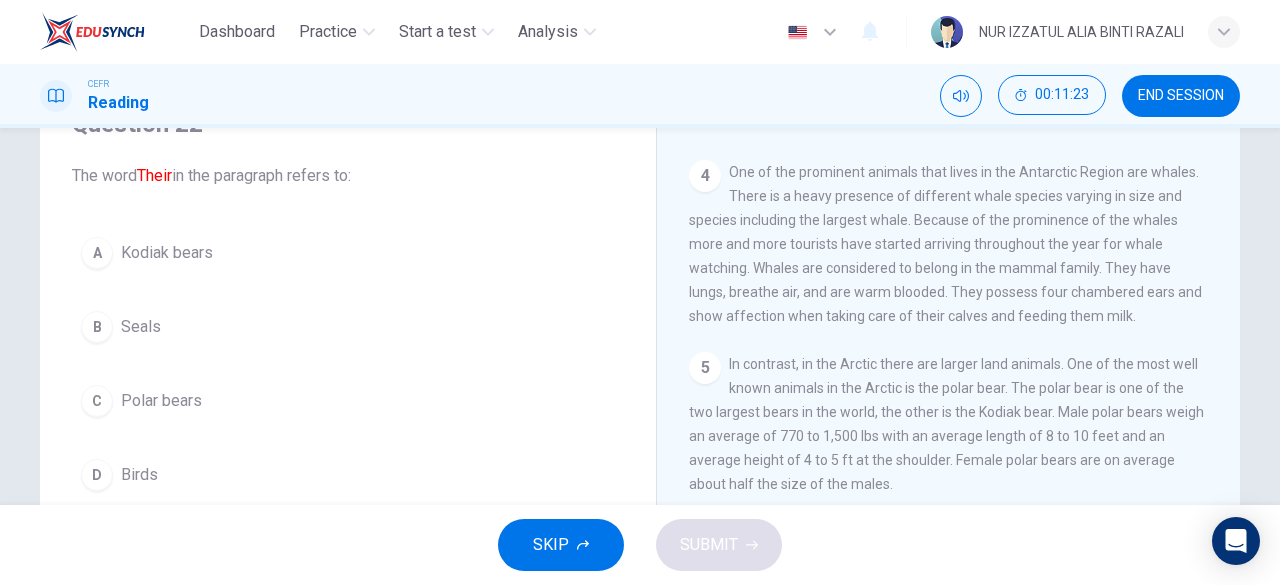 scroll, scrollTop: 572, scrollLeft: 0, axis: vertical 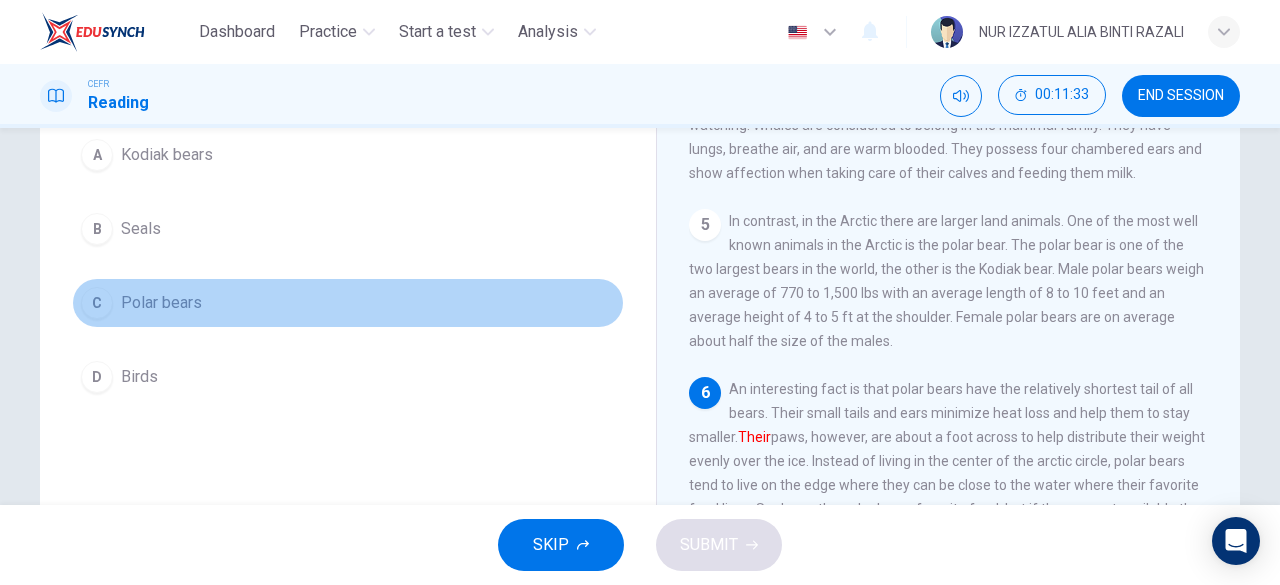 click on "Polar bears" at bounding box center [167, 155] 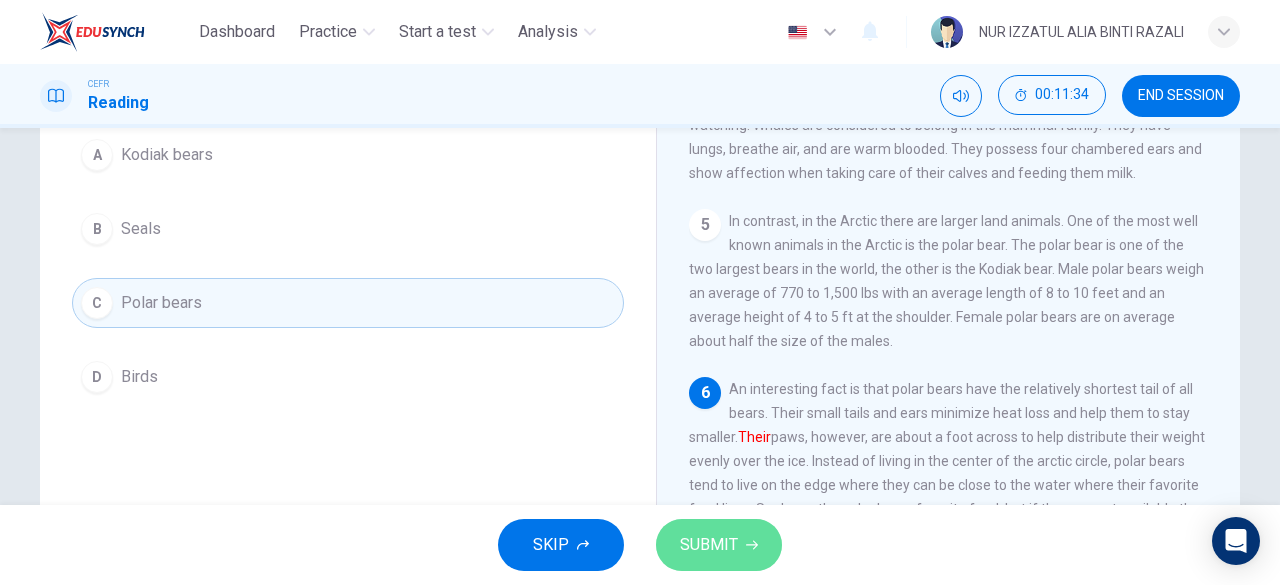 click on "SUBMIT" at bounding box center (719, 545) 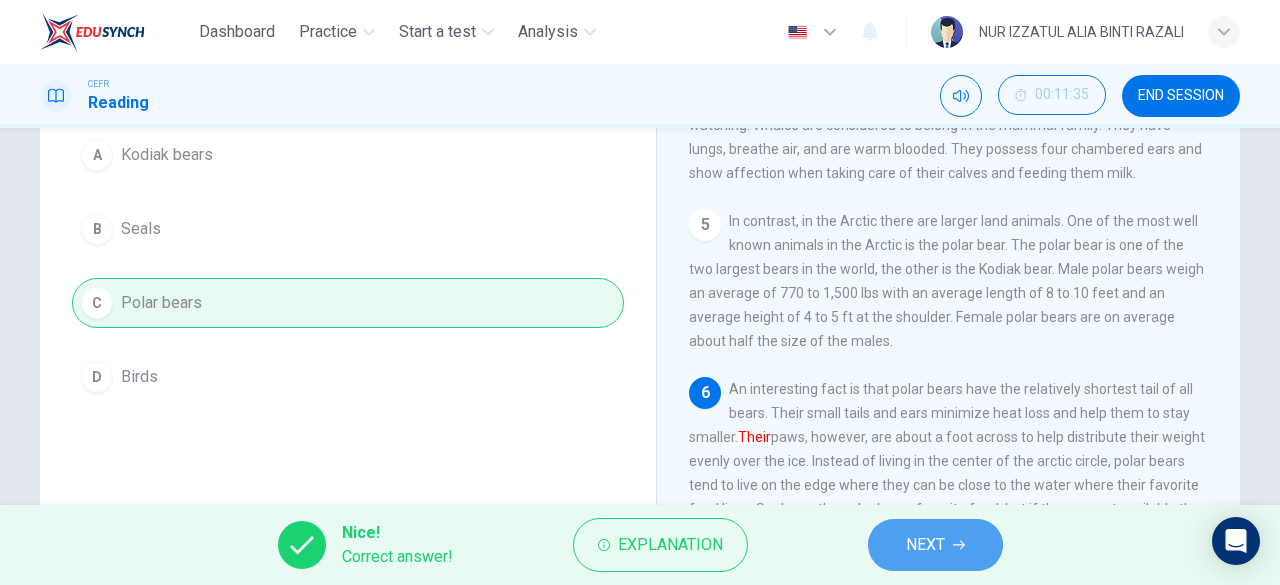 click on "NEXT" at bounding box center (935, 545) 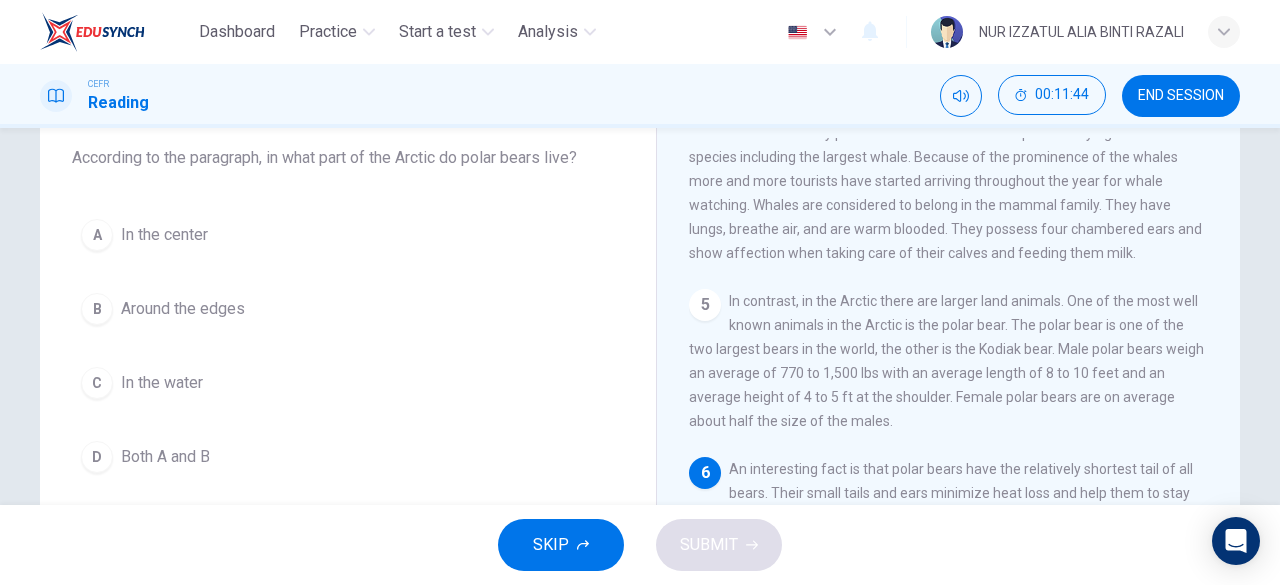 scroll, scrollTop: 100, scrollLeft: 0, axis: vertical 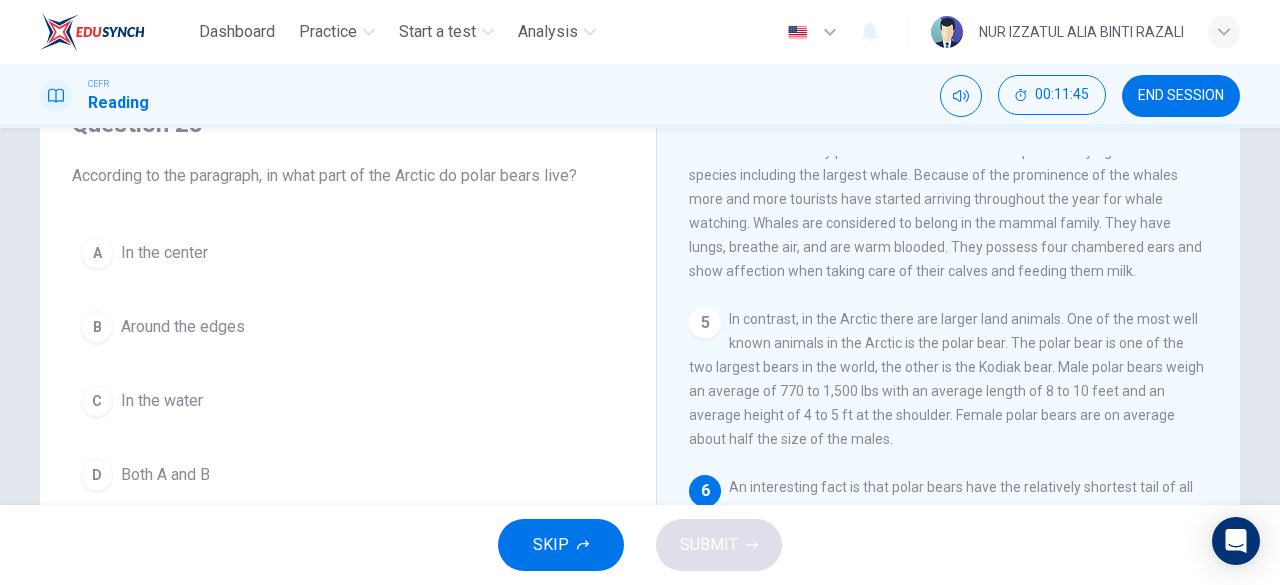 click on "B Around the edges" at bounding box center (348, 327) 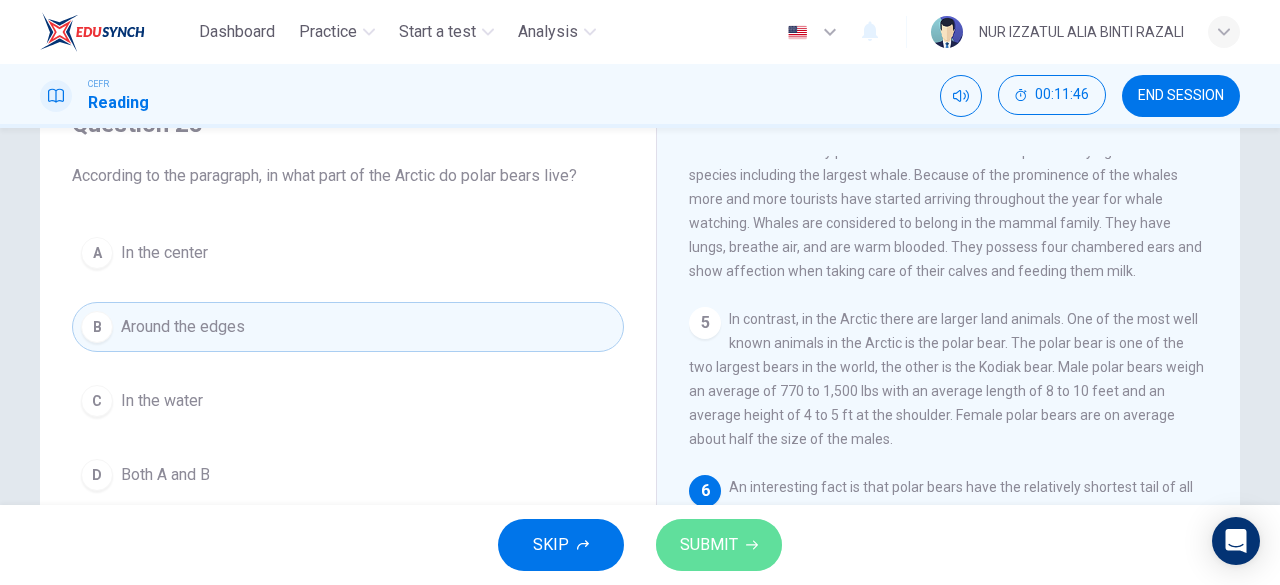 click on "SUBMIT" at bounding box center (709, 545) 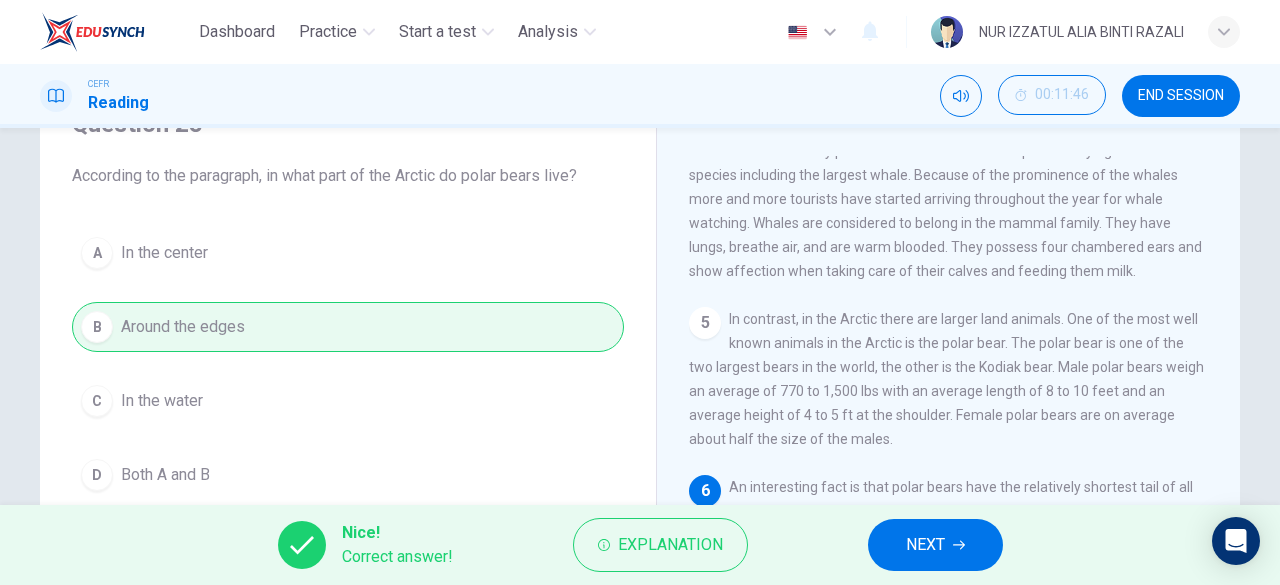 click on "NEXT" at bounding box center [925, 545] 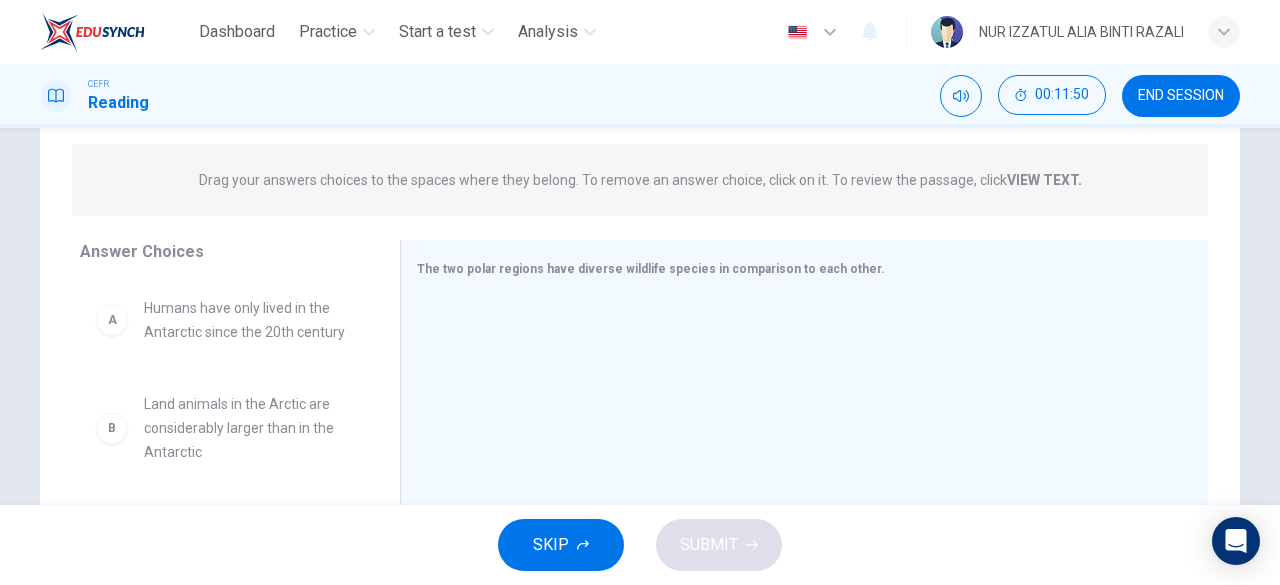 scroll, scrollTop: 300, scrollLeft: 0, axis: vertical 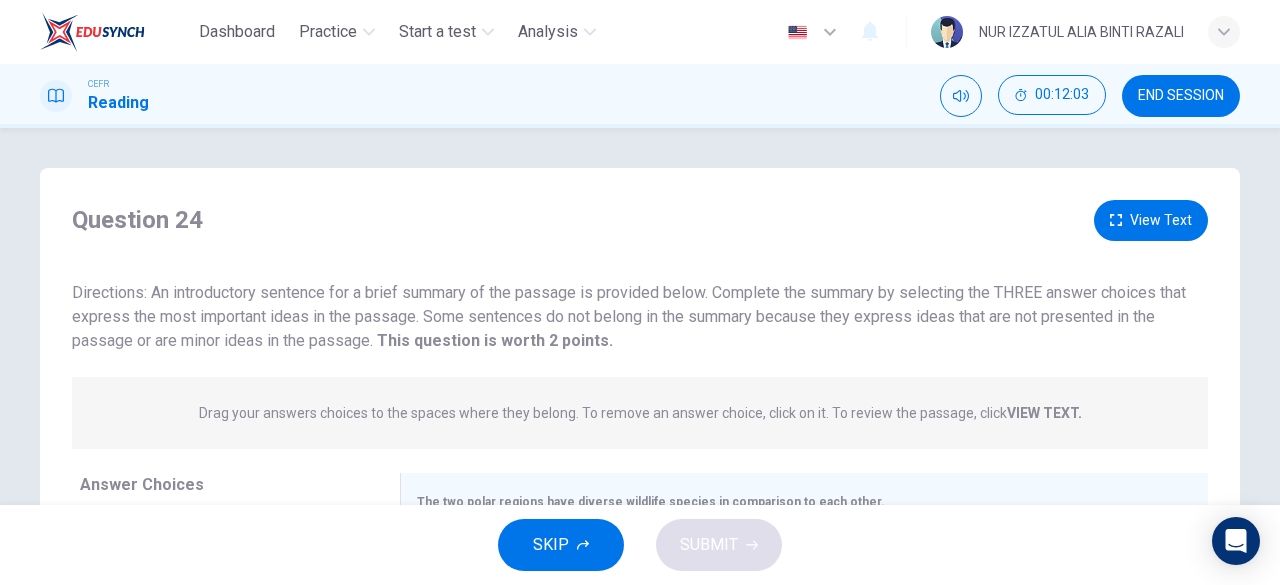click on "View Text" at bounding box center (1151, 220) 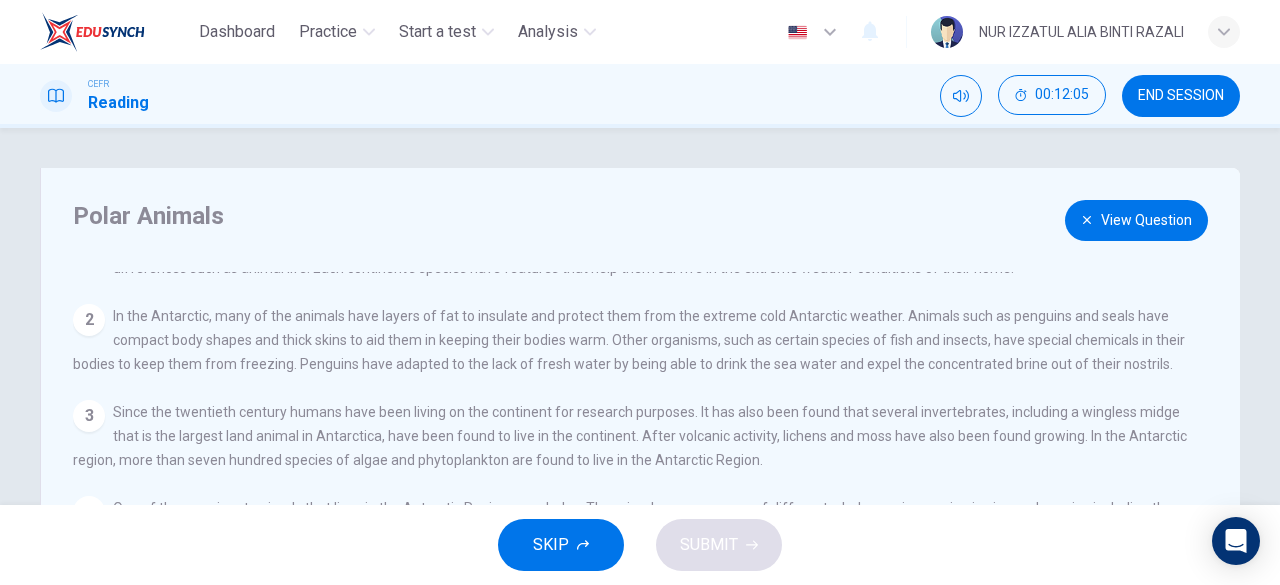 scroll, scrollTop: 62, scrollLeft: 0, axis: vertical 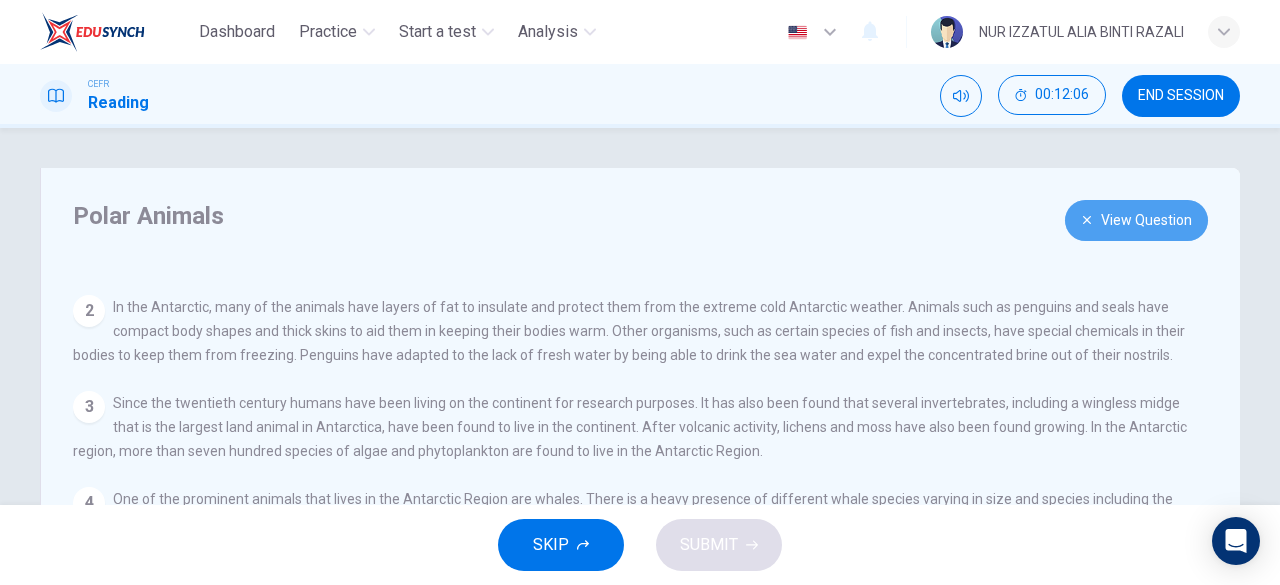 click on "View Question" at bounding box center [1136, 220] 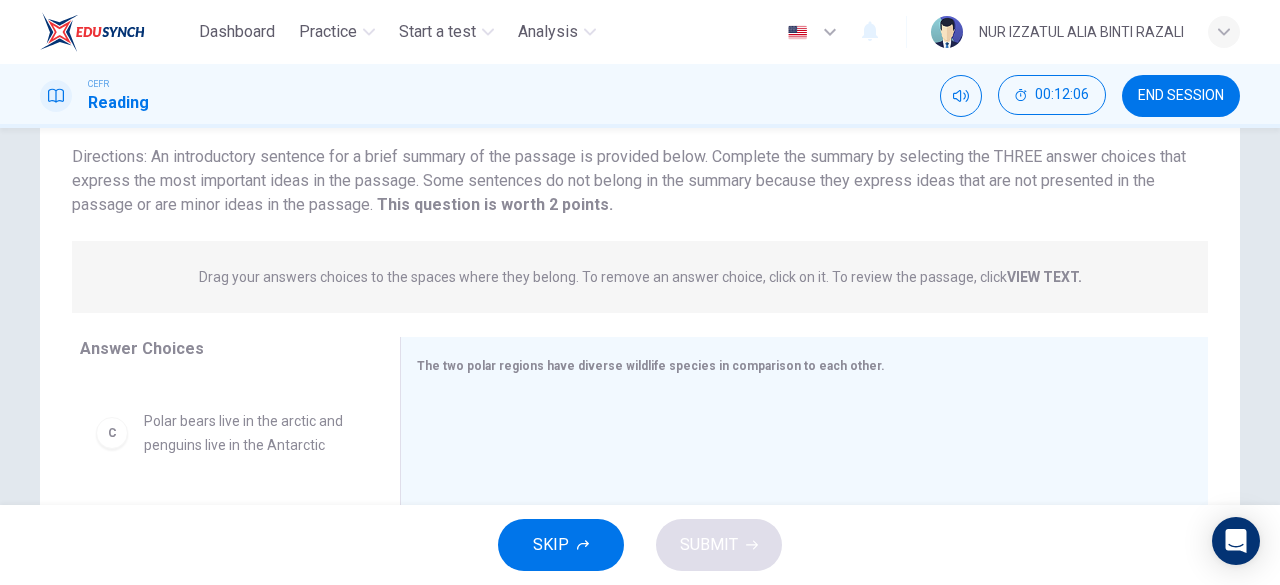 scroll, scrollTop: 300, scrollLeft: 0, axis: vertical 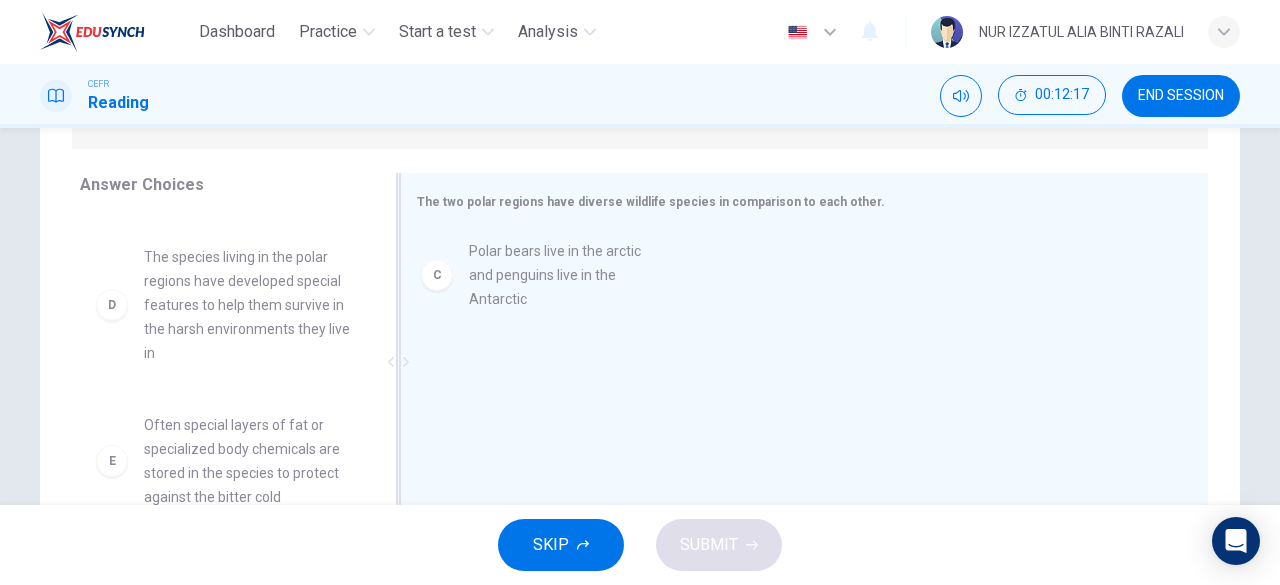 drag, startPoint x: 242, startPoint y: 303, endPoint x: 585, endPoint y: 275, distance: 344.14096 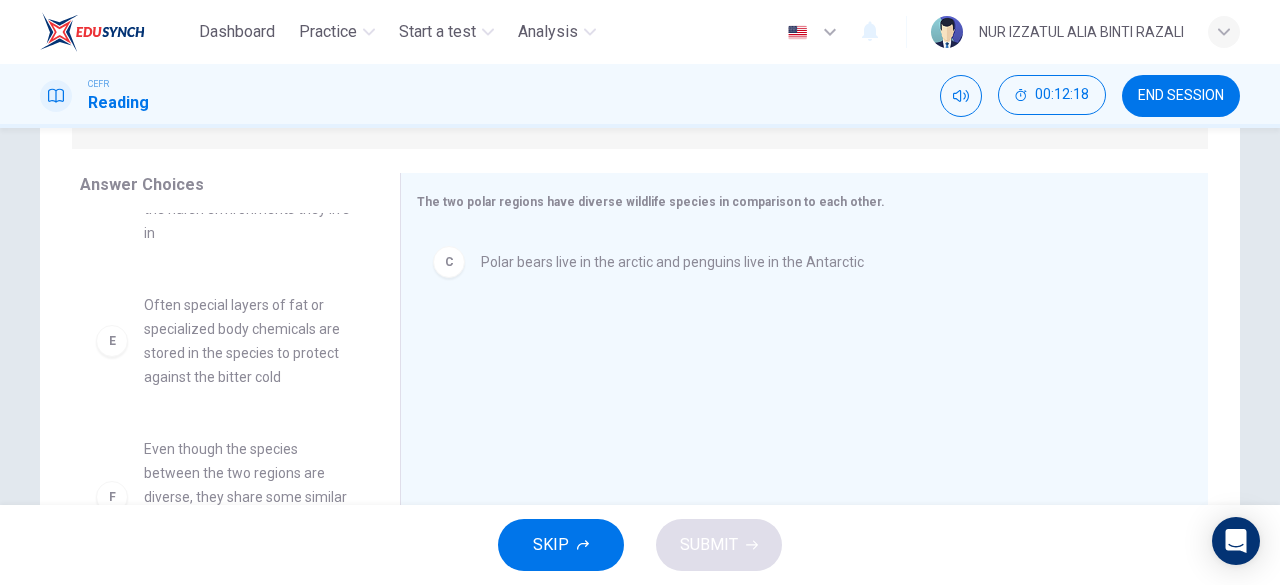 scroll, scrollTop: 396, scrollLeft: 0, axis: vertical 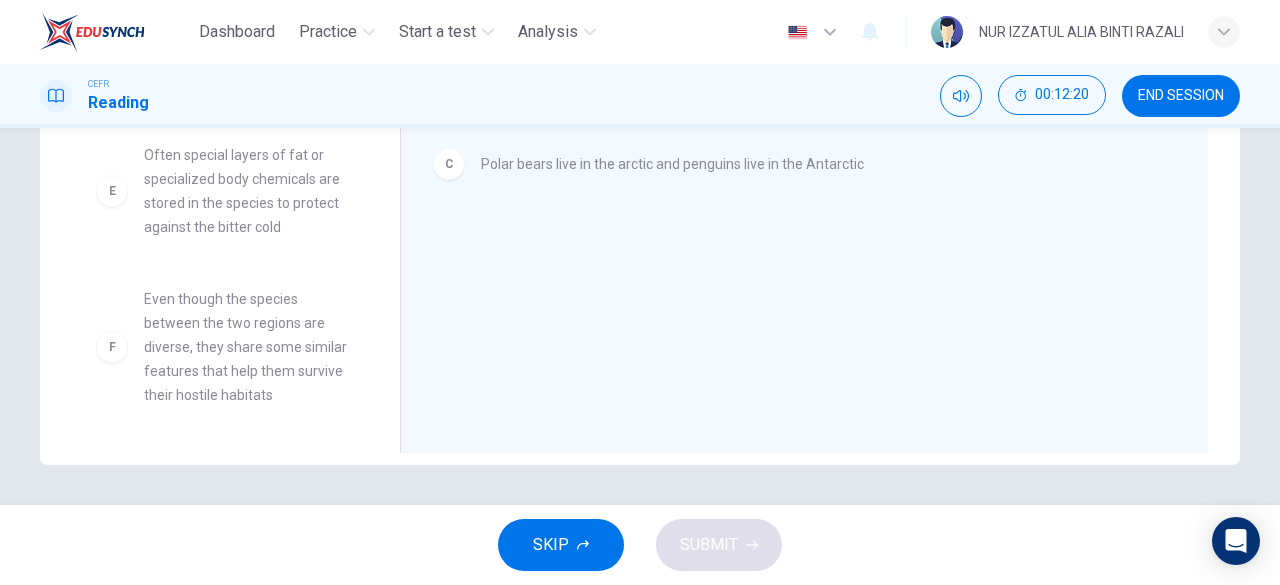 drag, startPoint x: 286, startPoint y: 377, endPoint x: 303, endPoint y: 377, distance: 17 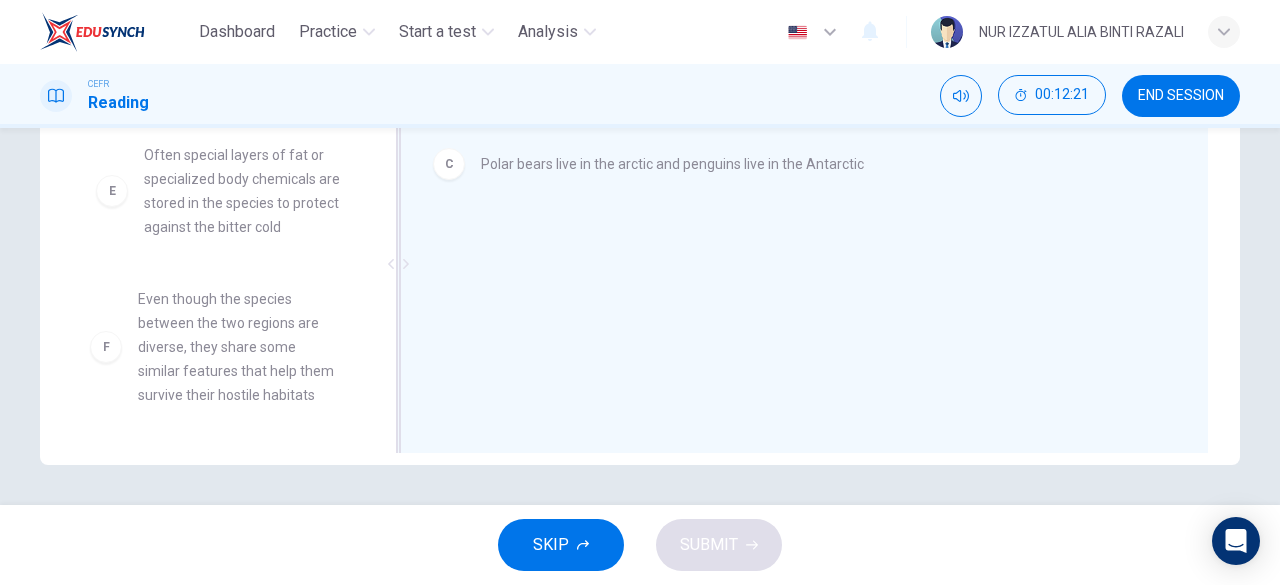 drag, startPoint x: 314, startPoint y: 376, endPoint x: 400, endPoint y: 349, distance: 90.13878 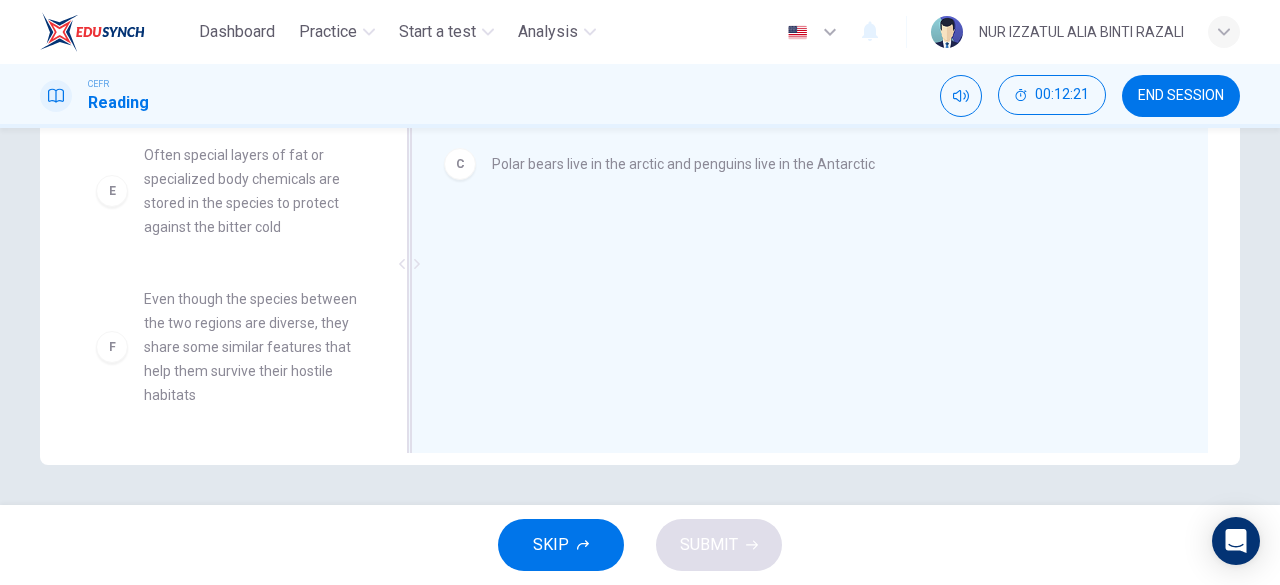 click at bounding box center [409, 264] 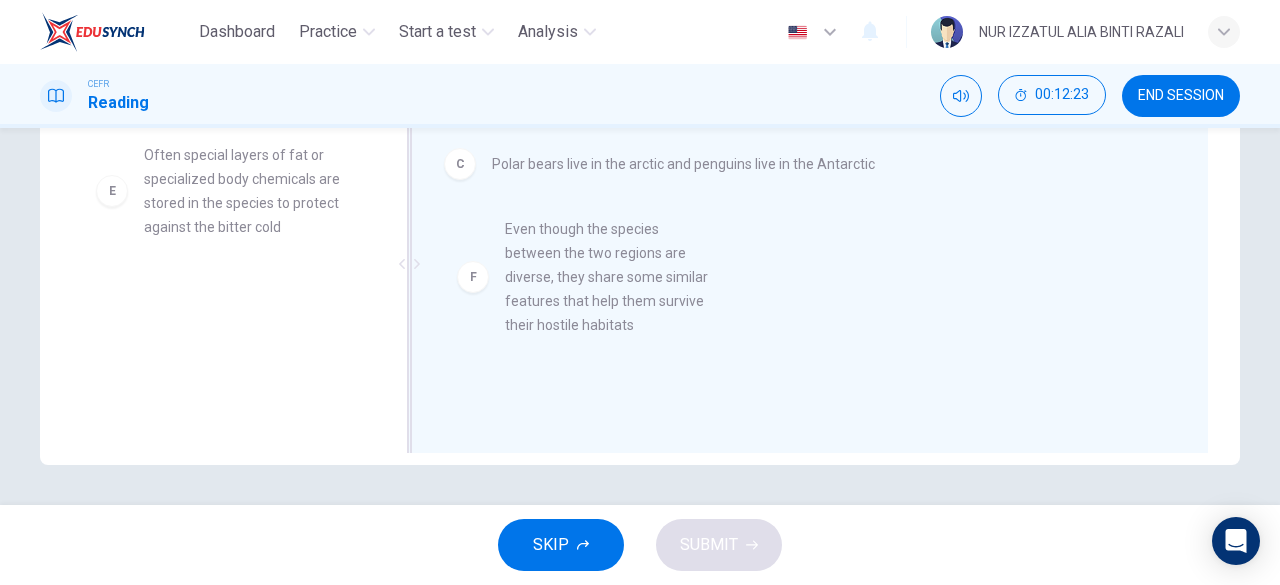 drag, startPoint x: 252, startPoint y: 351, endPoint x: 624, endPoint y: 280, distance: 378.71494 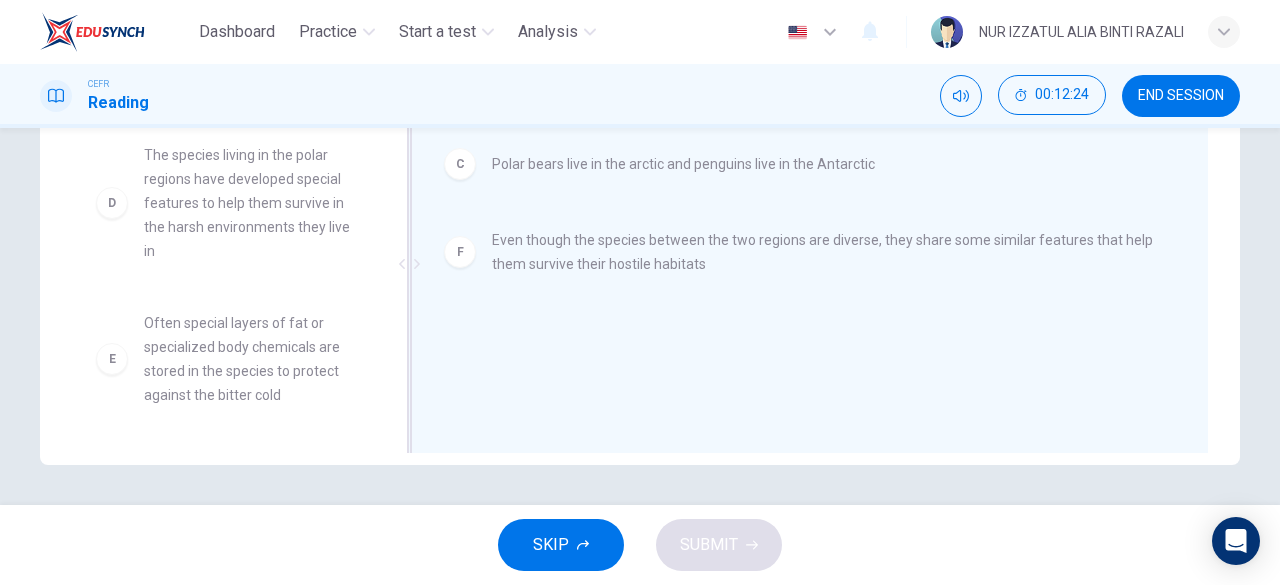 scroll, scrollTop: 204, scrollLeft: 0, axis: vertical 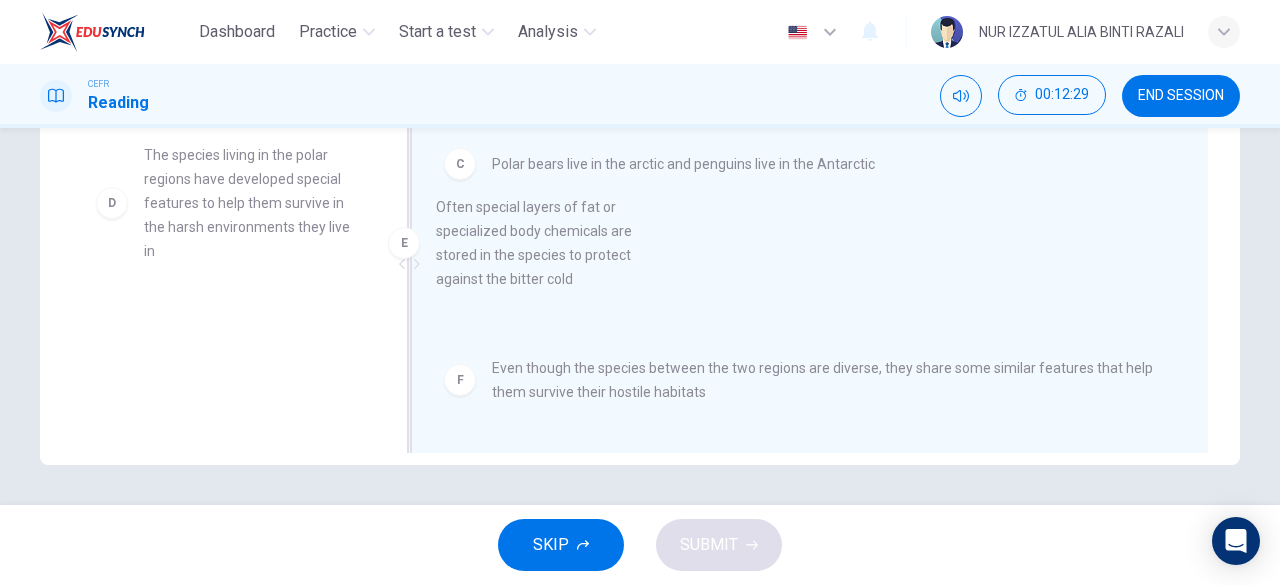 drag, startPoint x: 225, startPoint y: 383, endPoint x: 550, endPoint y: 251, distance: 350.78342 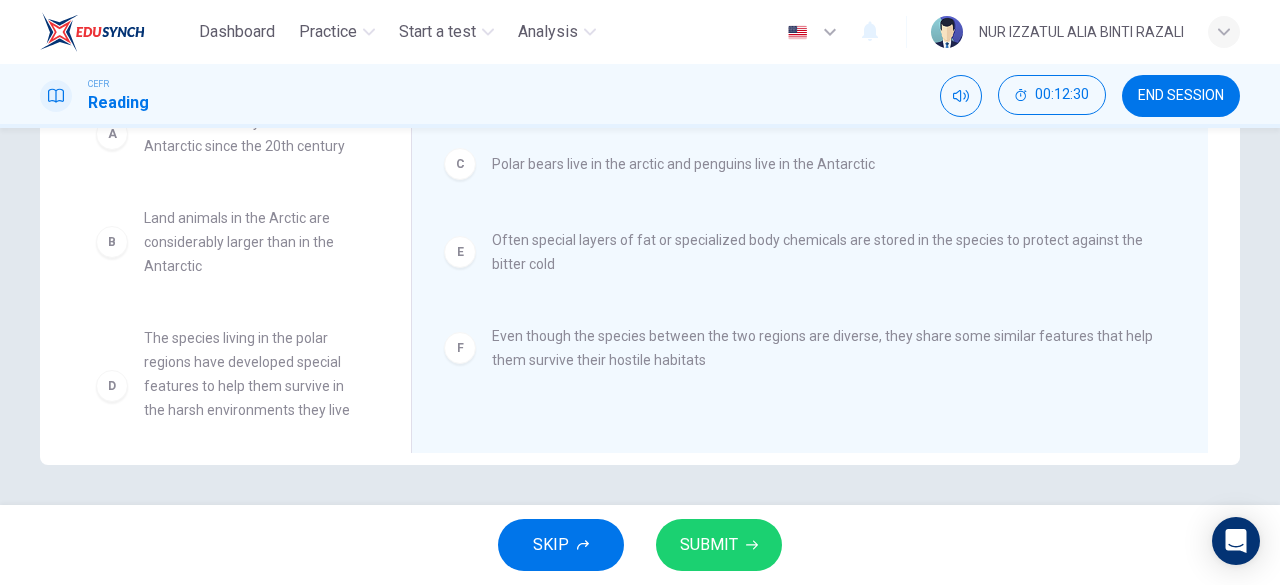scroll, scrollTop: 0, scrollLeft: 0, axis: both 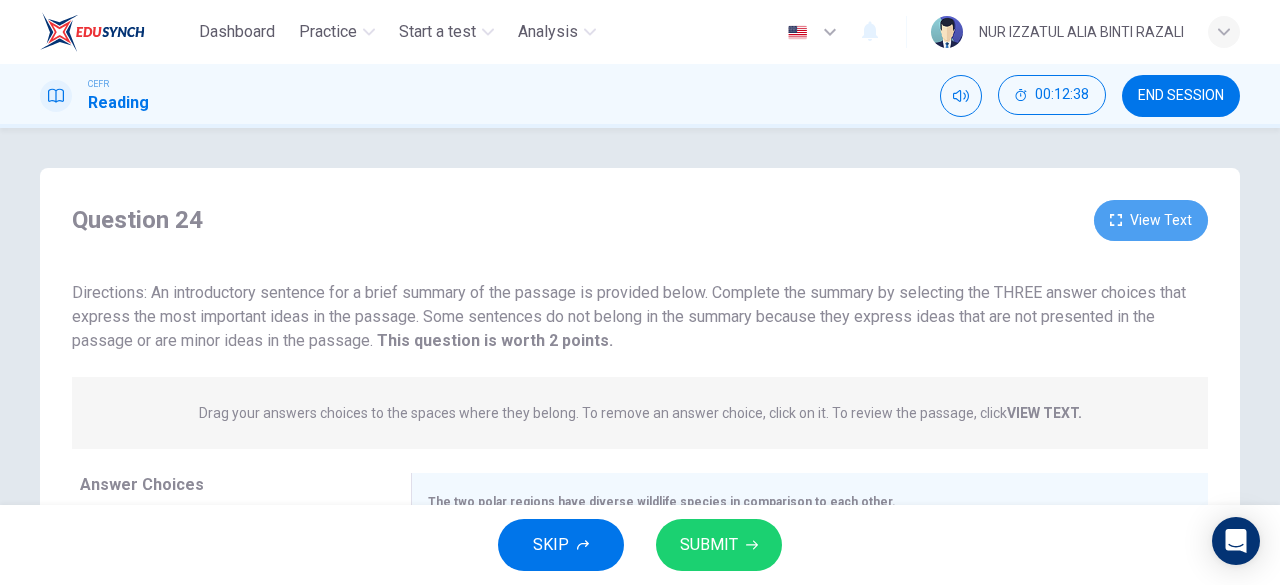 click at bounding box center (1116, 220) 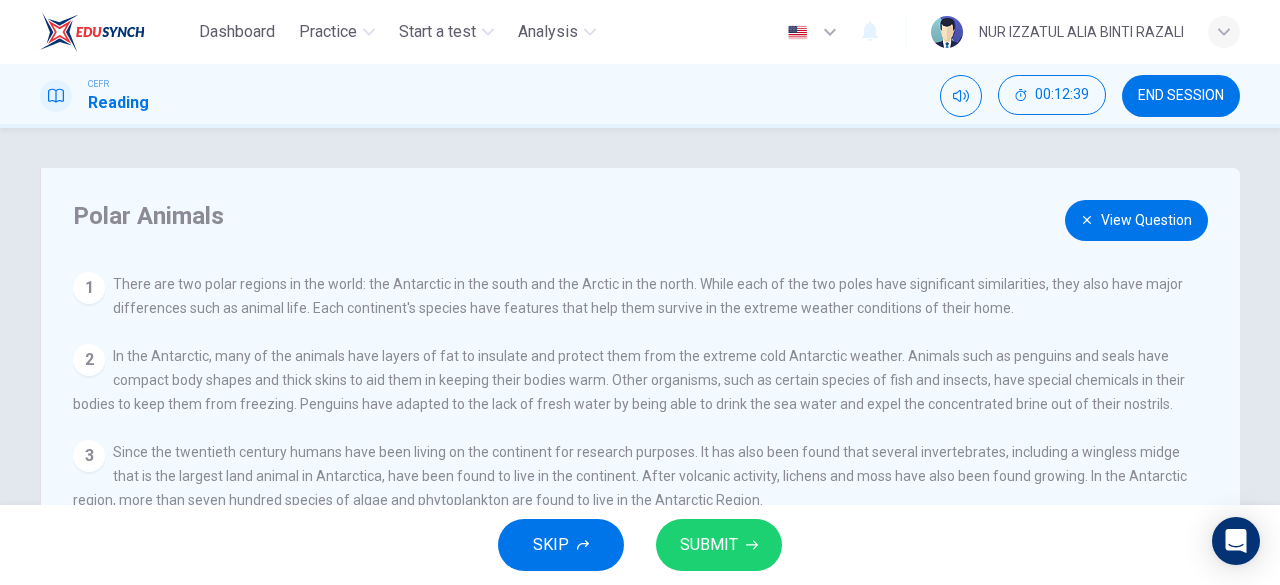 scroll, scrollTop: 62, scrollLeft: 0, axis: vertical 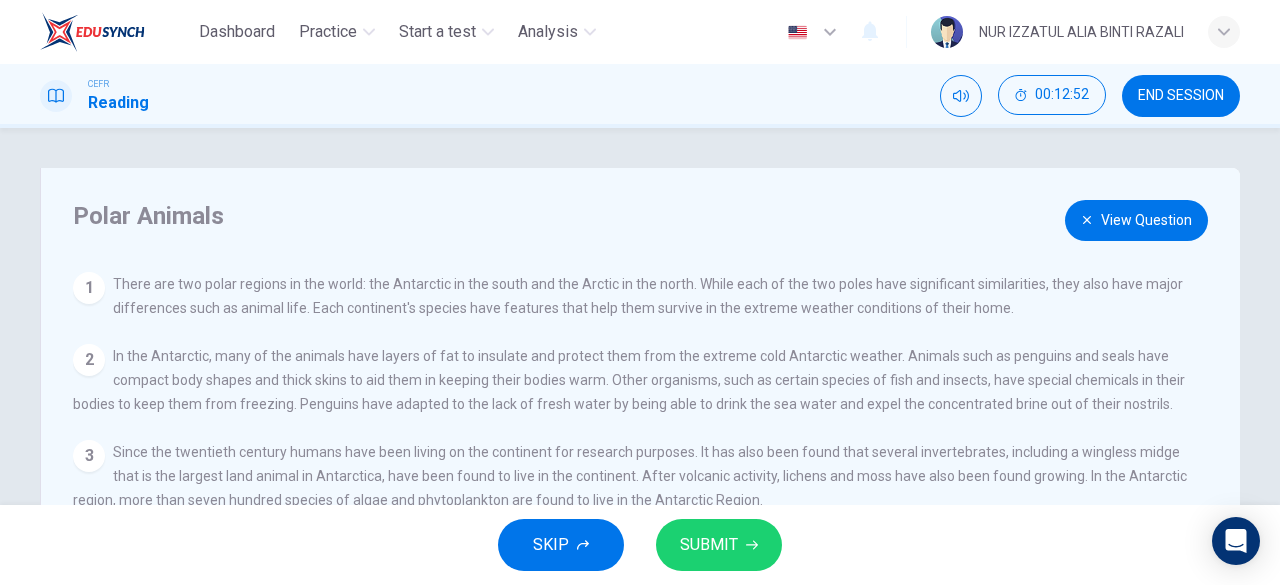 click on "View Question" at bounding box center (1136, 220) 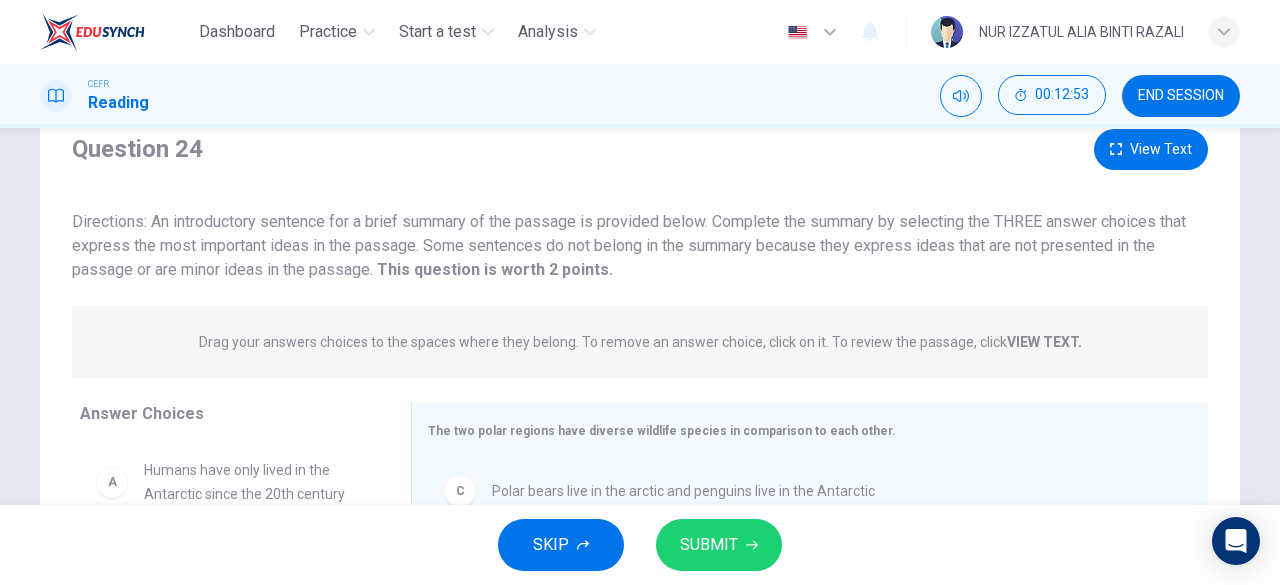 scroll, scrollTop: 200, scrollLeft: 0, axis: vertical 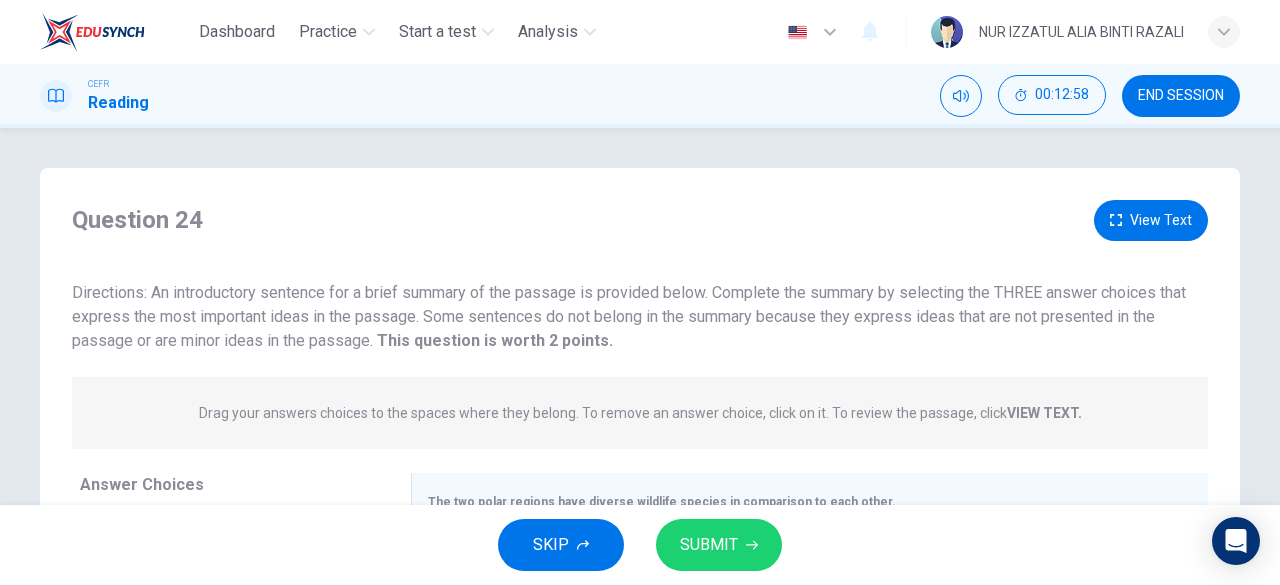 click on "View Text" at bounding box center [1151, 220] 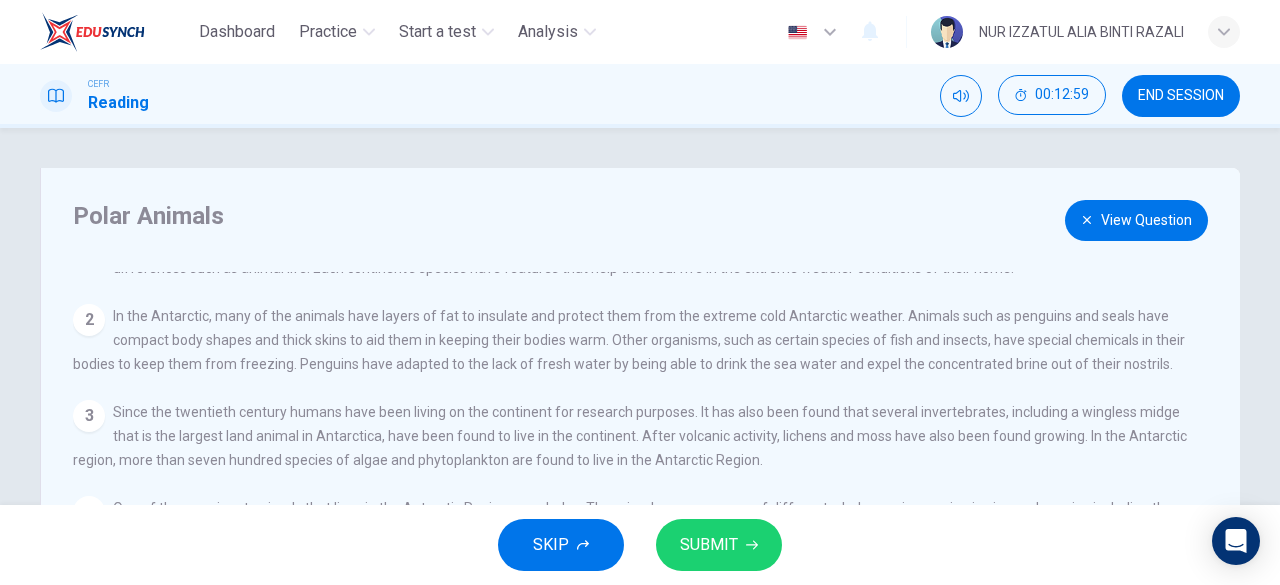 scroll, scrollTop: 62, scrollLeft: 0, axis: vertical 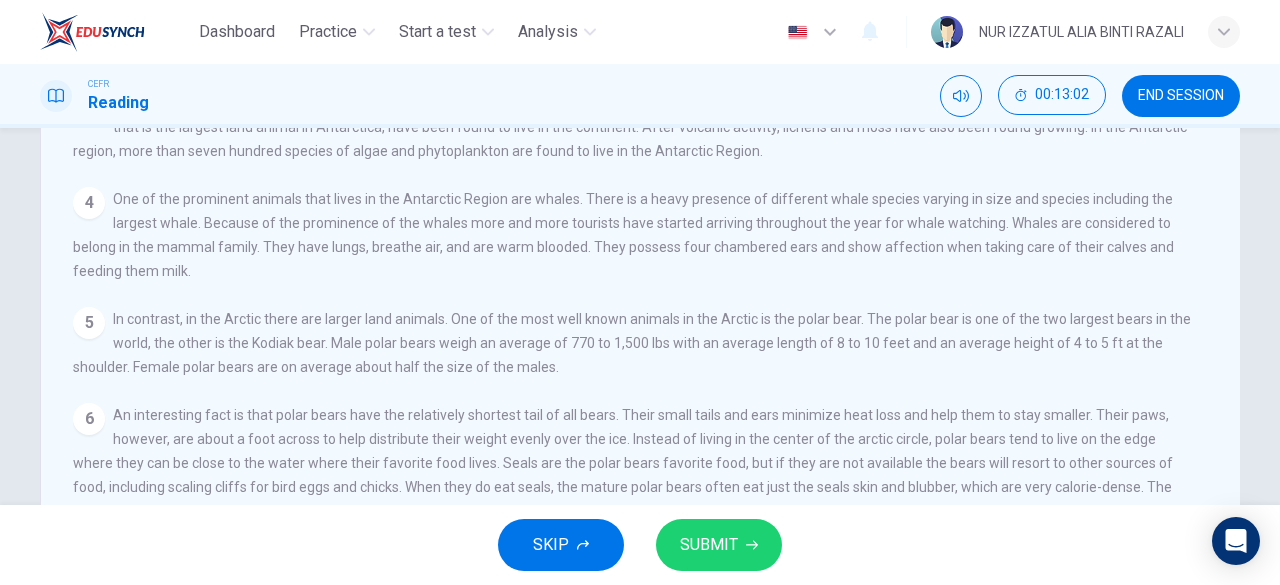 drag, startPoint x: 313, startPoint y: 323, endPoint x: 678, endPoint y: 327, distance: 365.0219 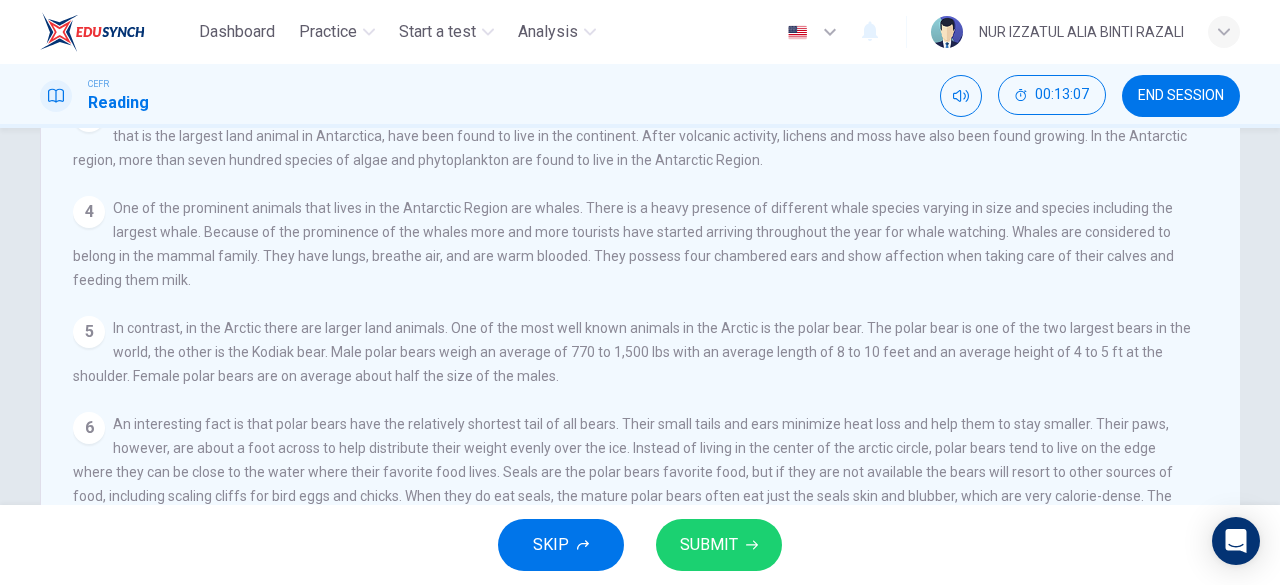 scroll, scrollTop: 62, scrollLeft: 0, axis: vertical 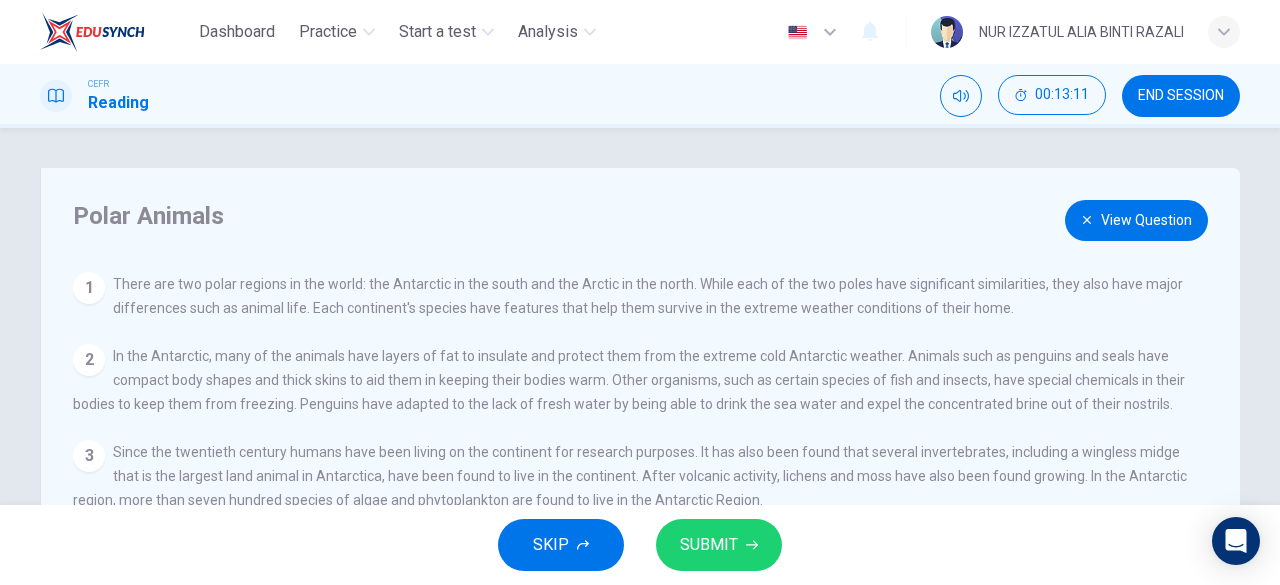 click on "View Question" at bounding box center [1136, 220] 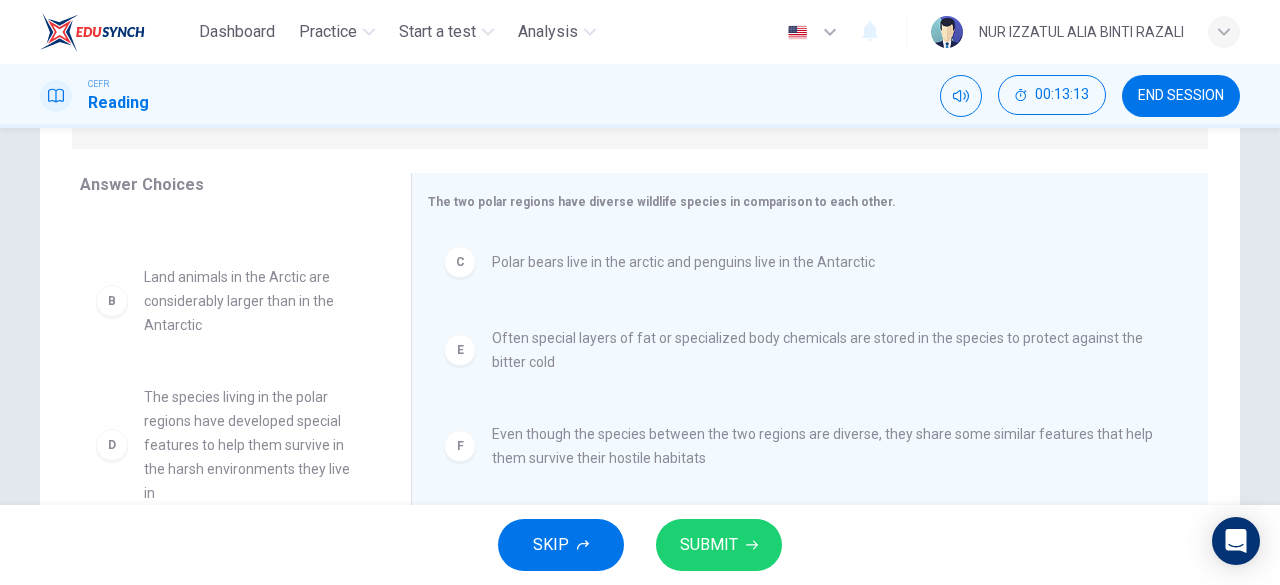 scroll 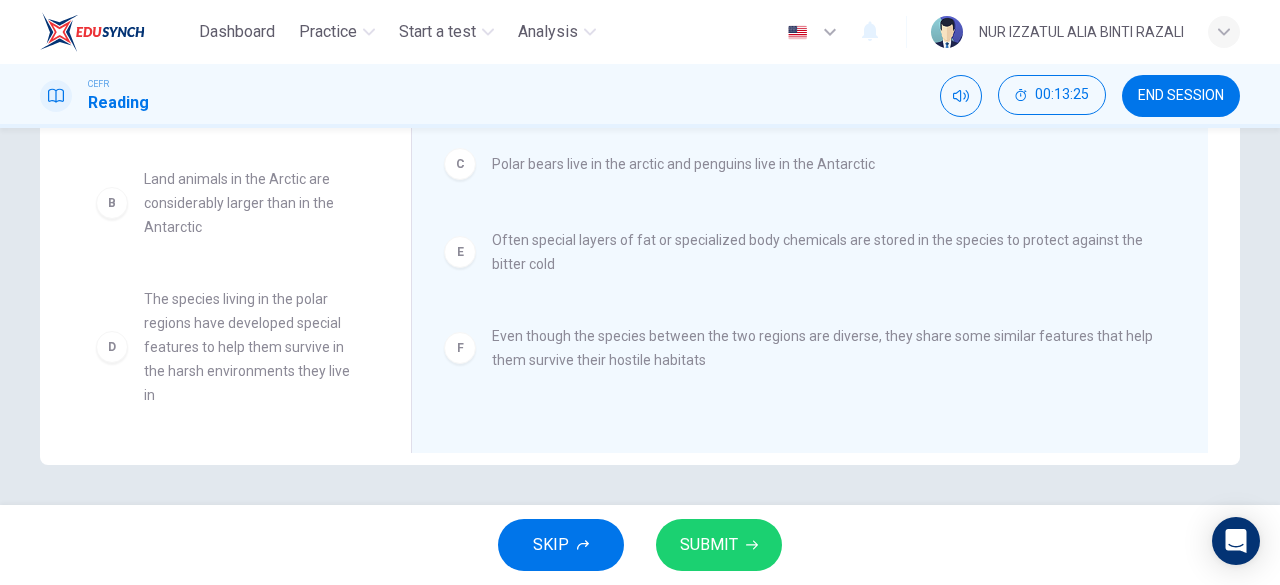 click on "SUBMIT" at bounding box center (709, 545) 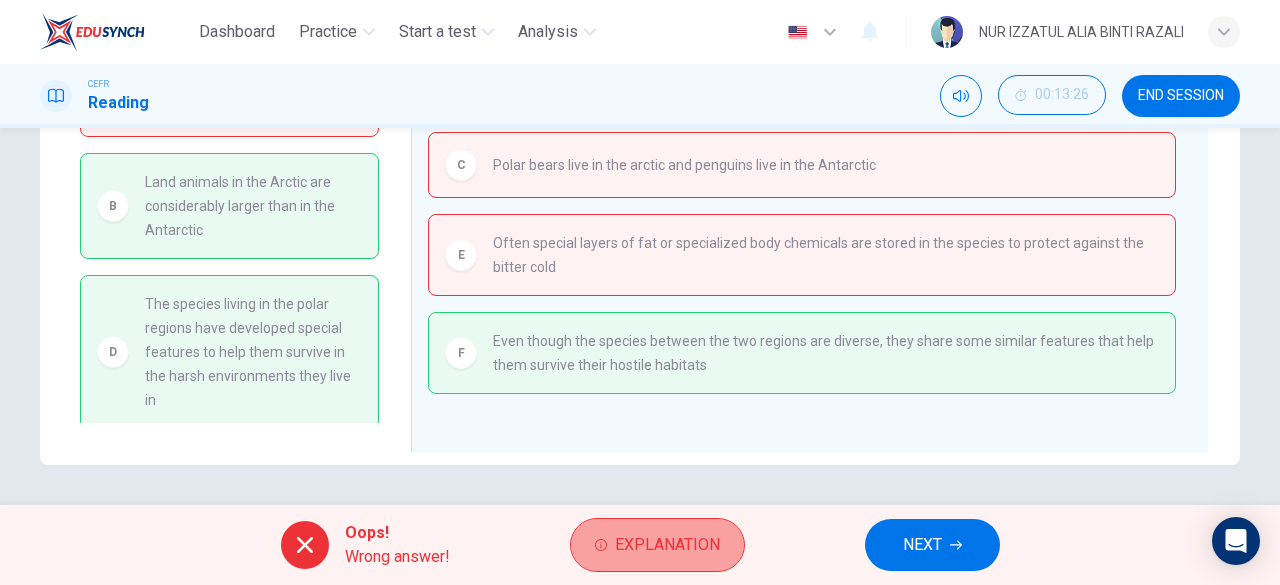 click on "Explanation" at bounding box center [667, 545] 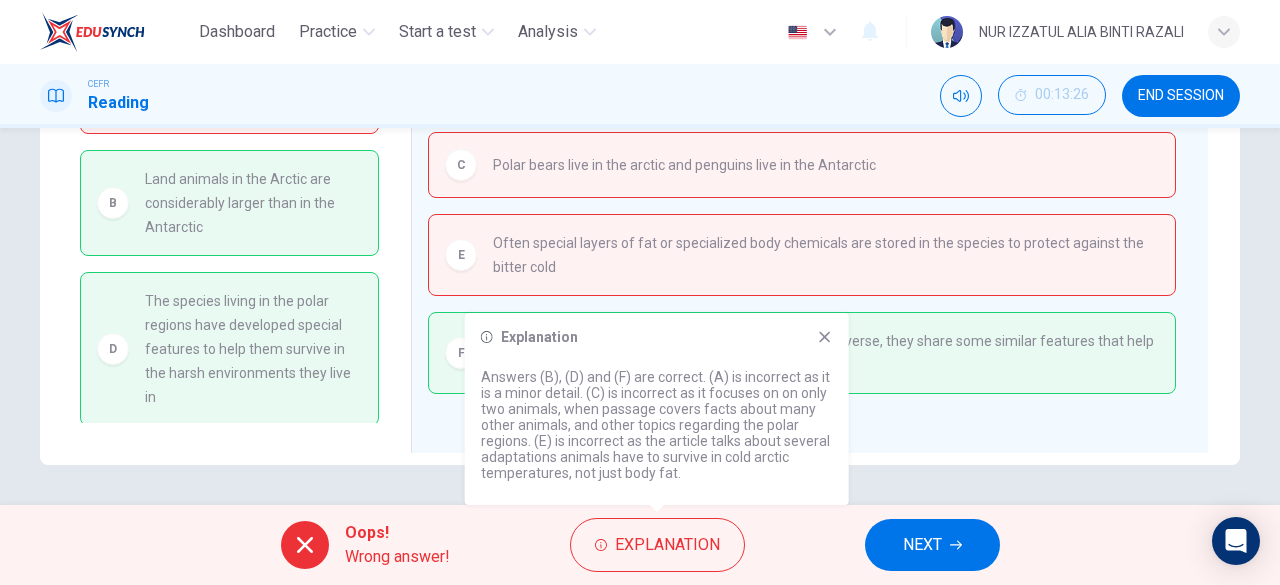 scroll, scrollTop: 64, scrollLeft: 0, axis: vertical 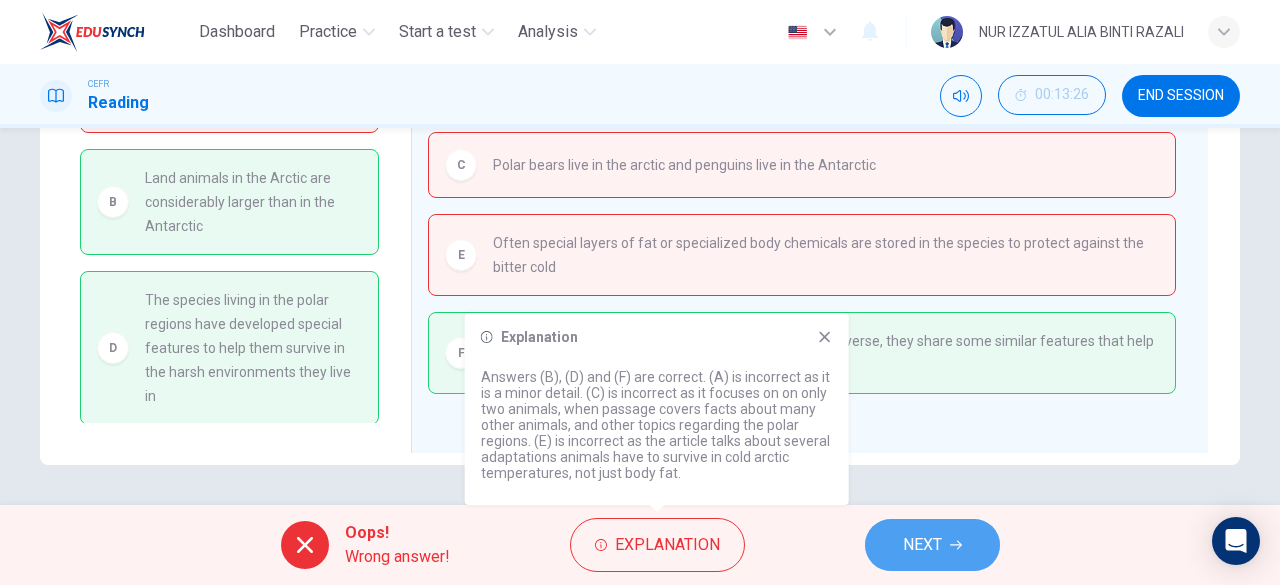 click on "NEXT" at bounding box center (922, 545) 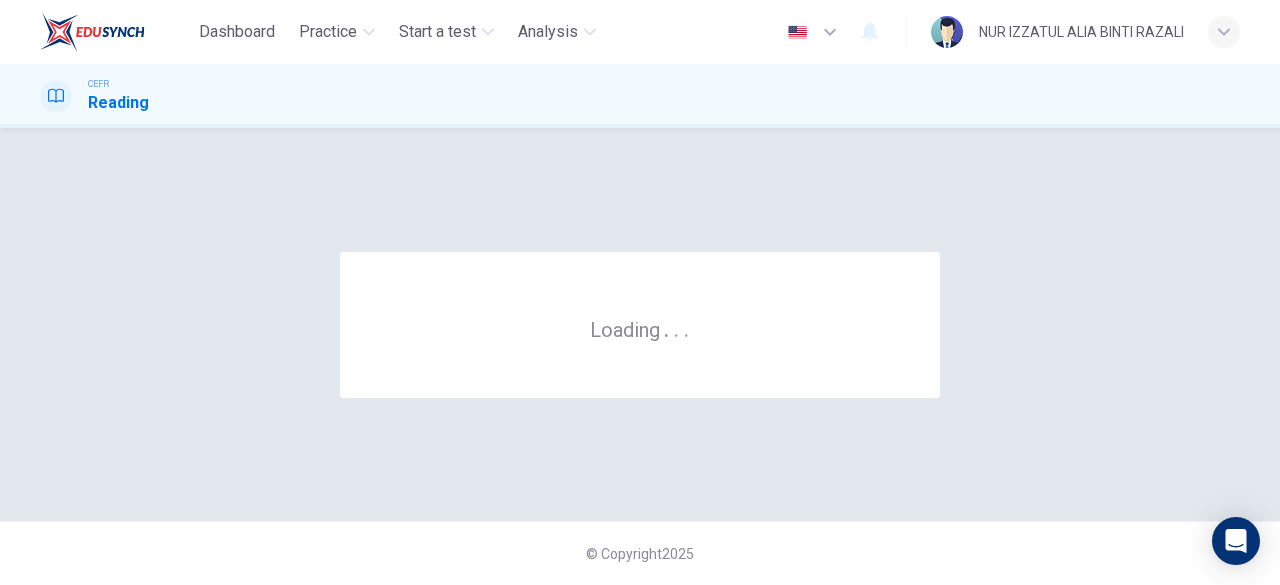 scroll, scrollTop: 0, scrollLeft: 0, axis: both 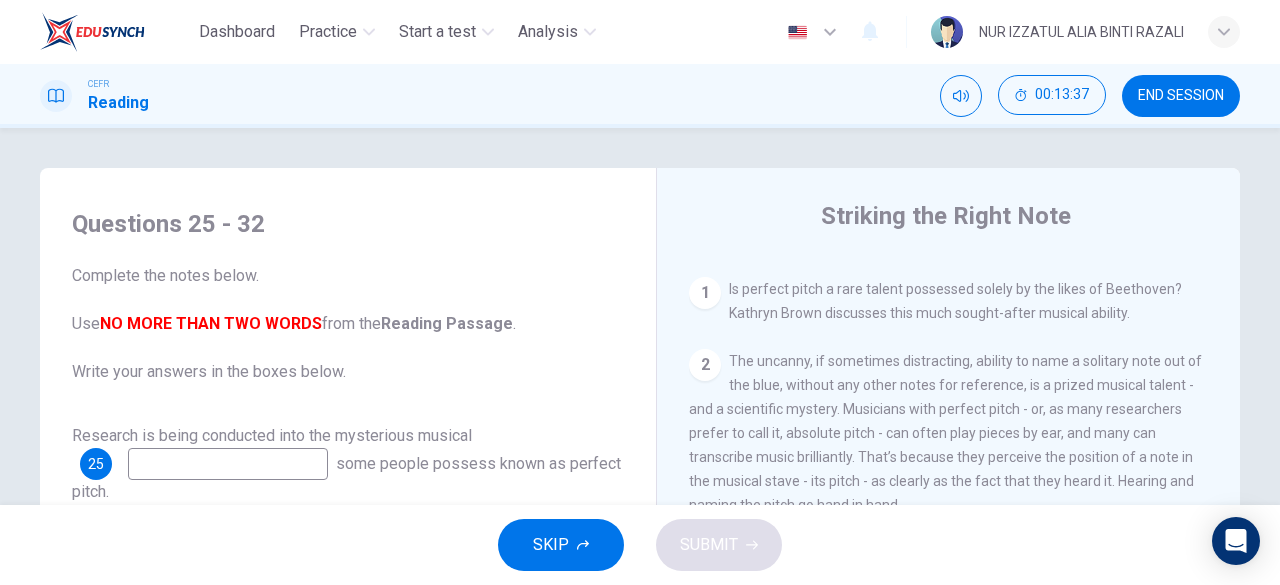 click on "END SESSION" at bounding box center (1181, 96) 